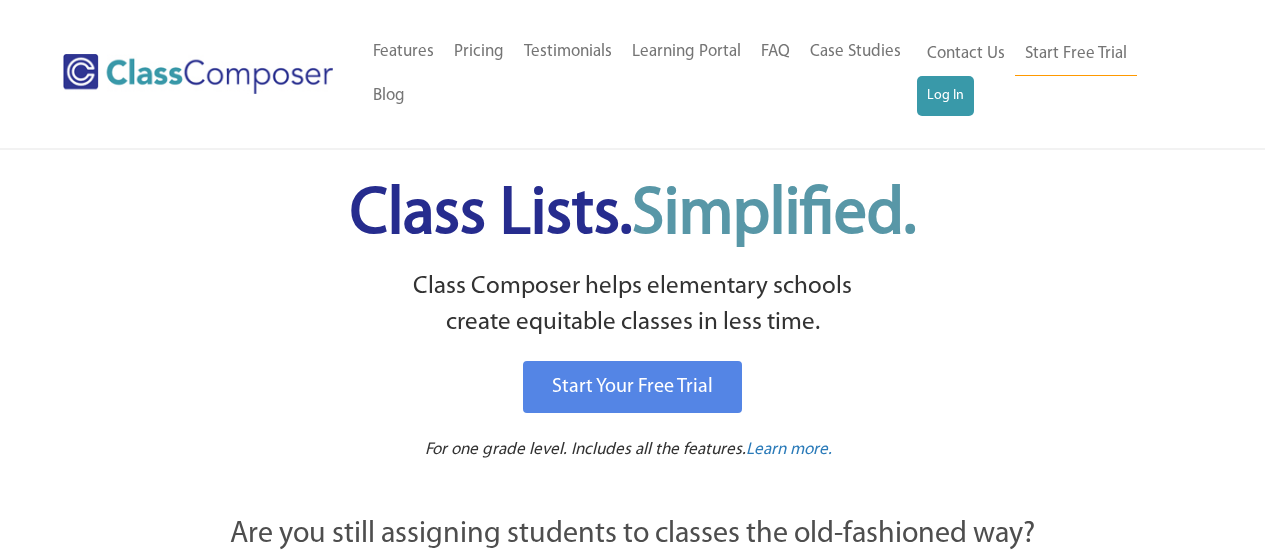 scroll, scrollTop: 0, scrollLeft: 0, axis: both 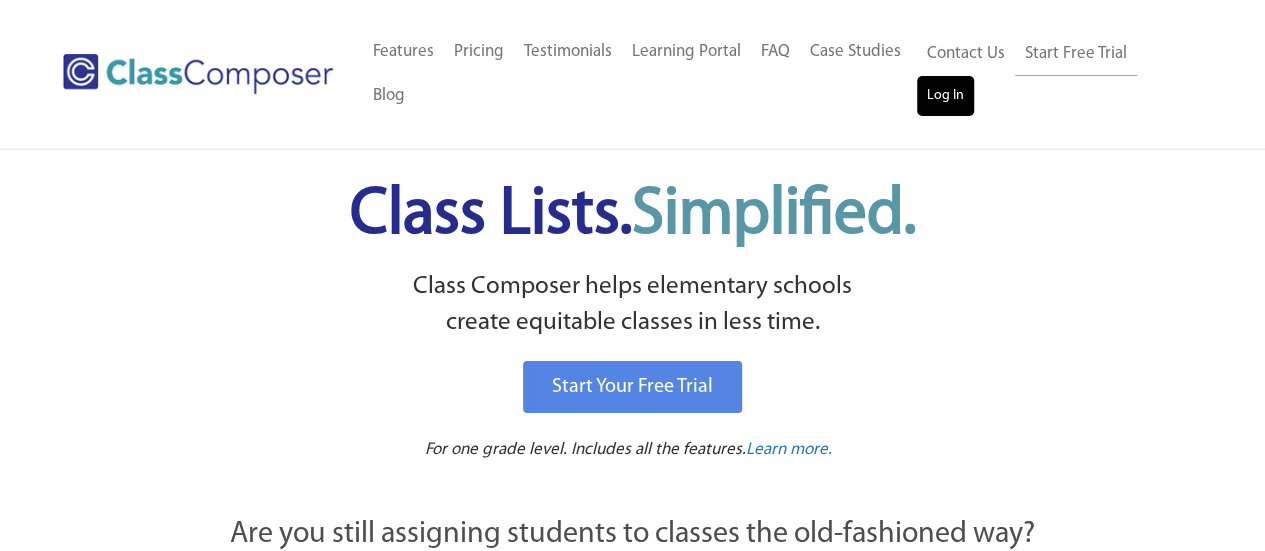 click on "Menu
Home Old
Features
Pricing
Testimonials
Learning Portal
FAQ
Case Studies
Blog
Contact Us
Contact Us
Start Free Trial
Log In" at bounding box center [632, 74] 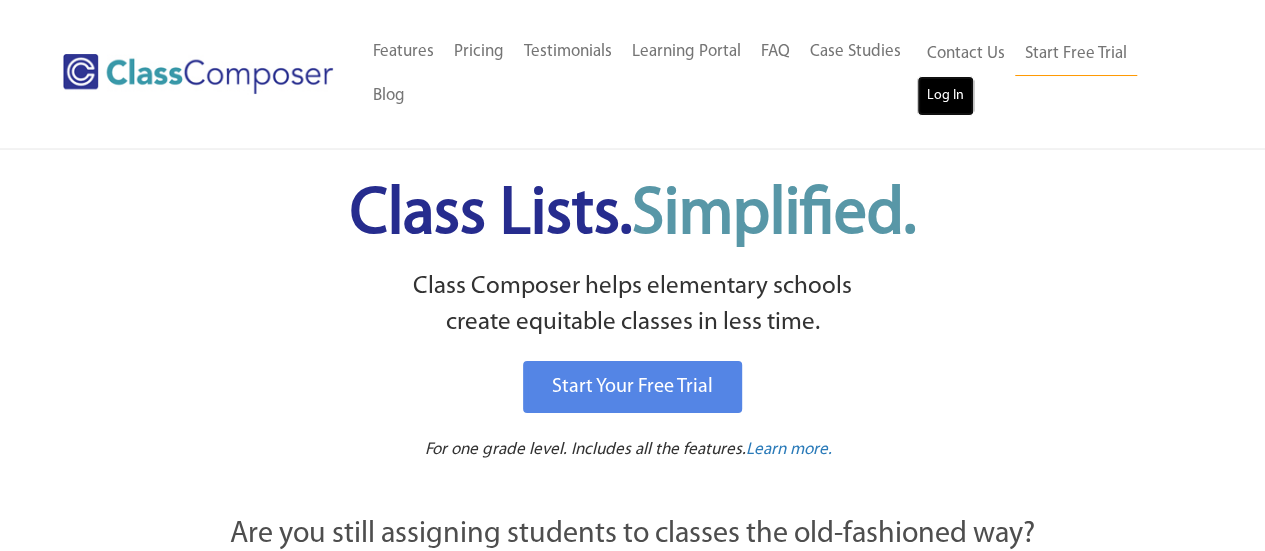 scroll, scrollTop: 0, scrollLeft: 0, axis: both 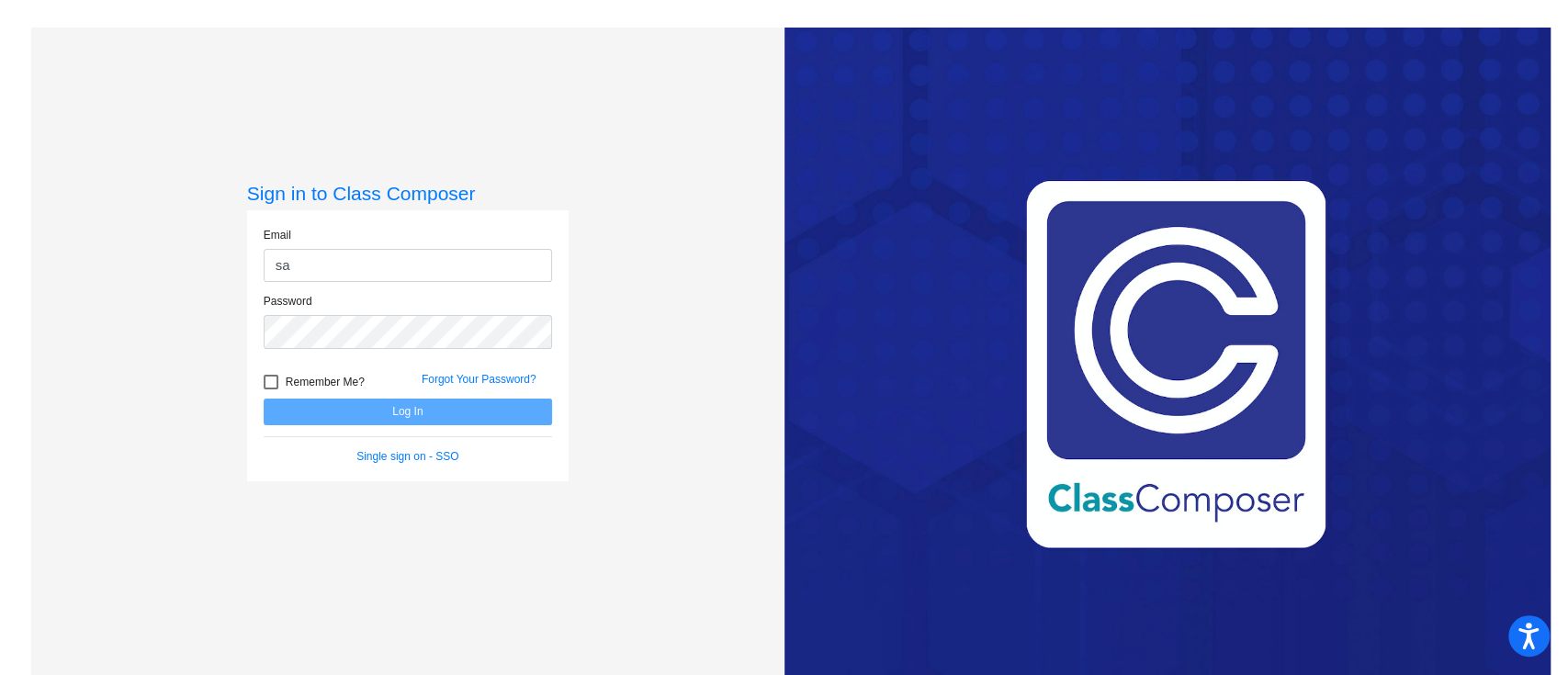 type on "[EMAIL]" 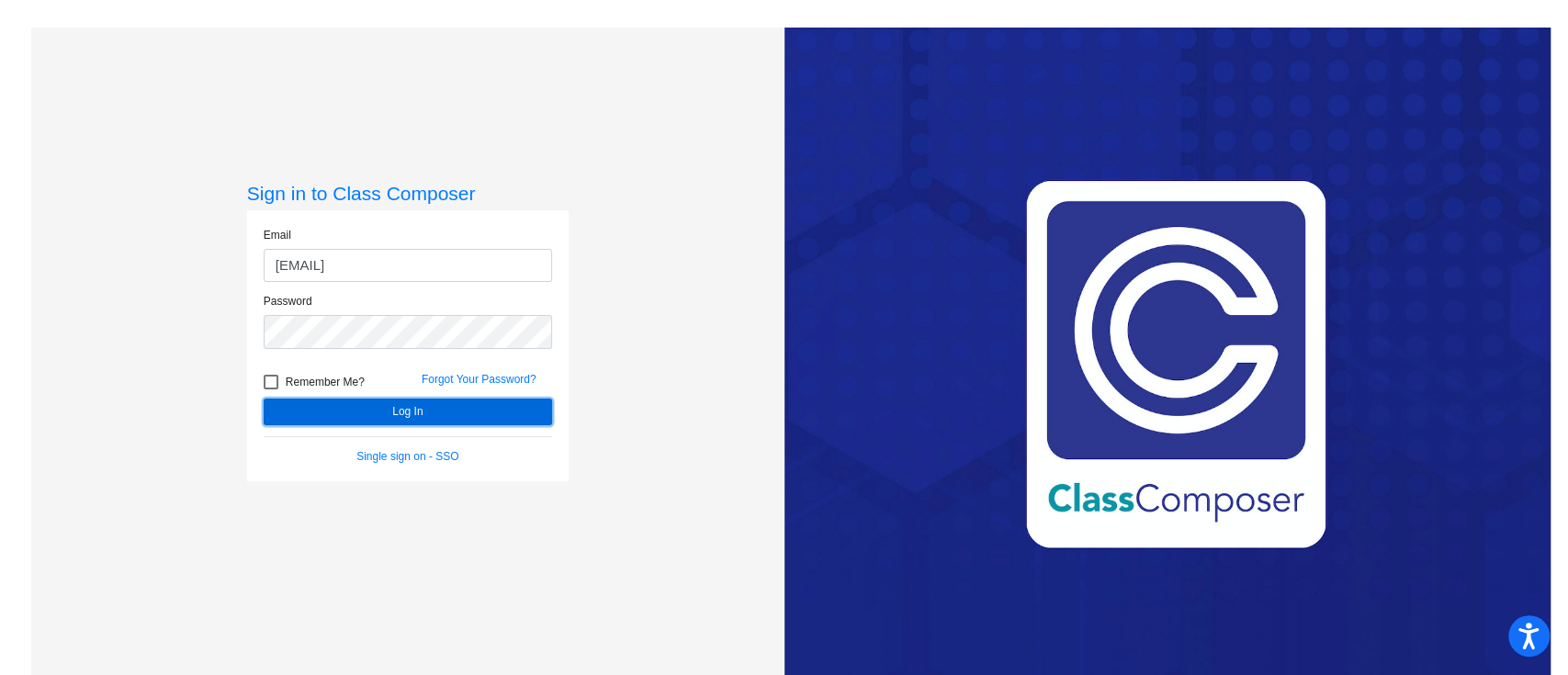 click on "Log In" 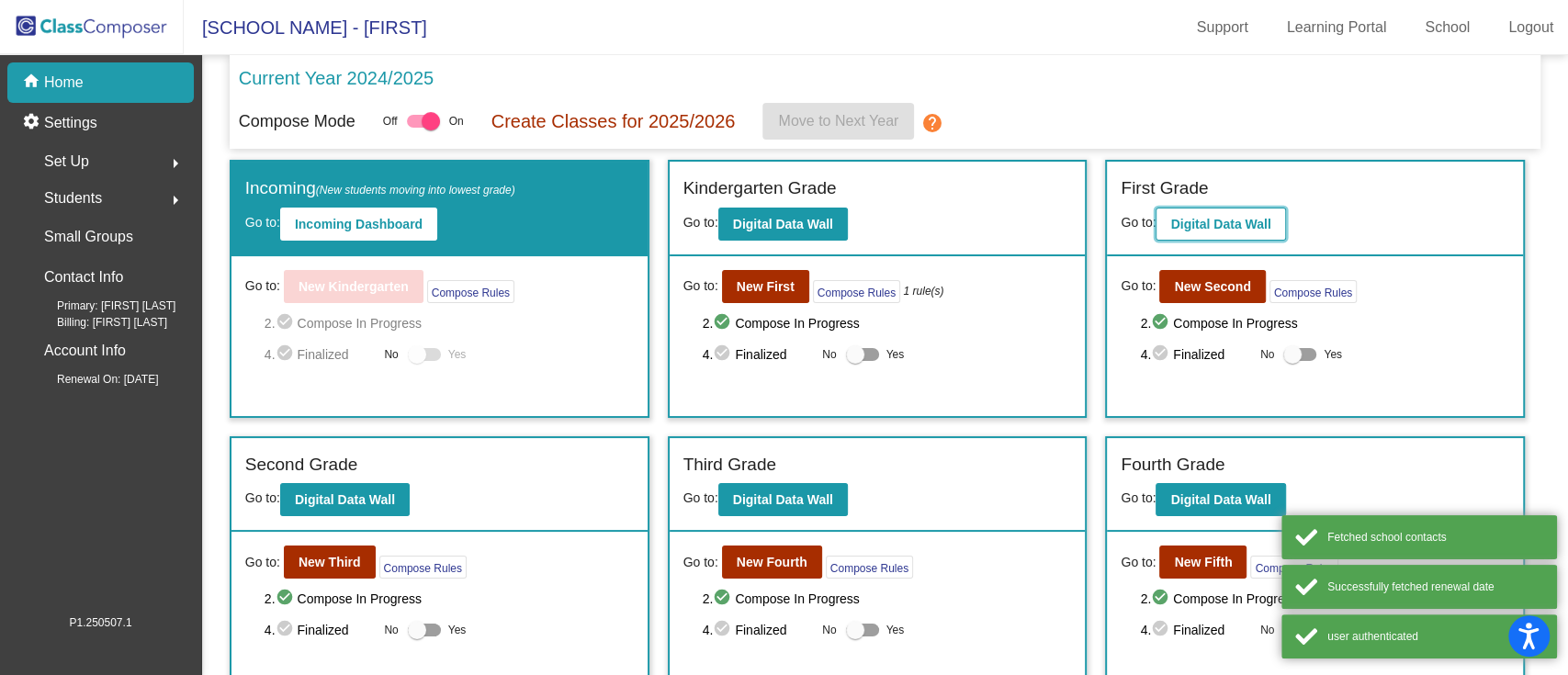 click on "Digital Data Wall" 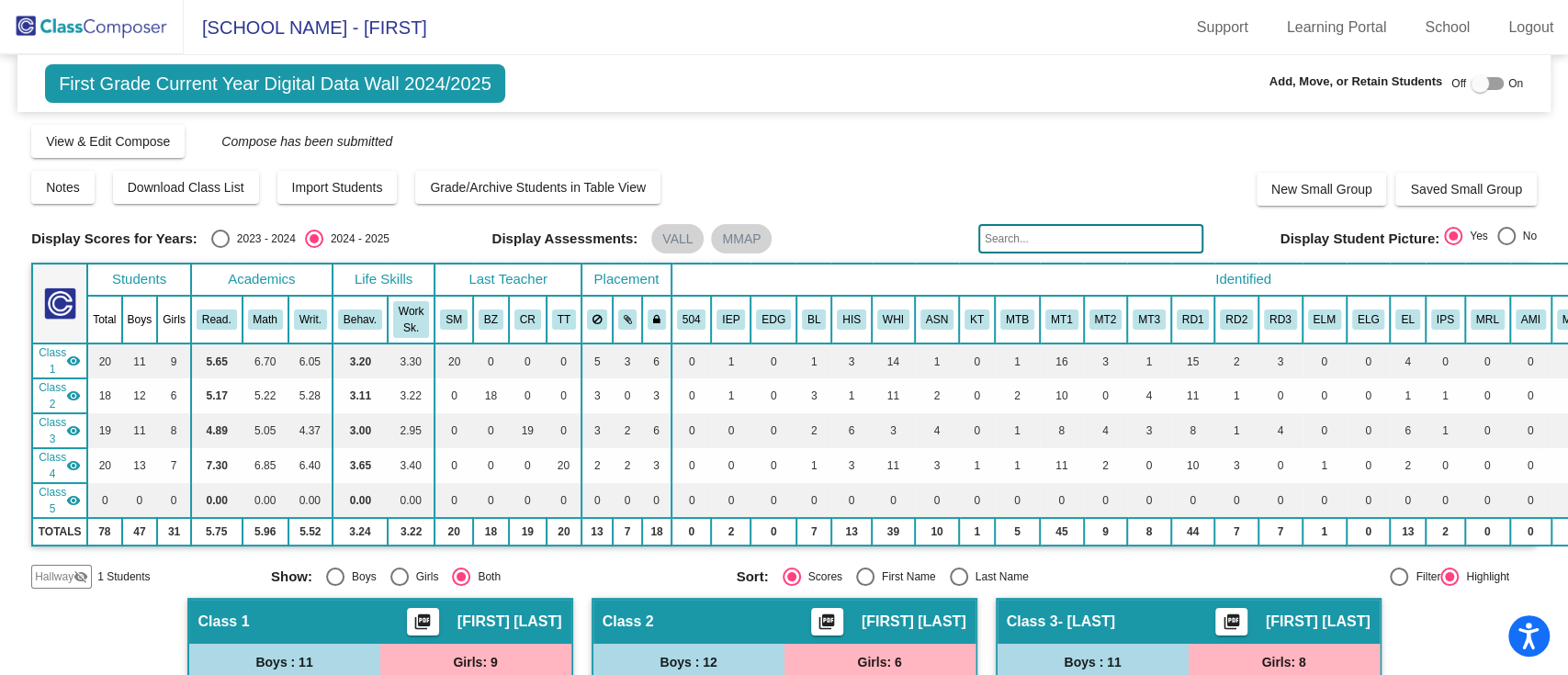click on "Hallway" 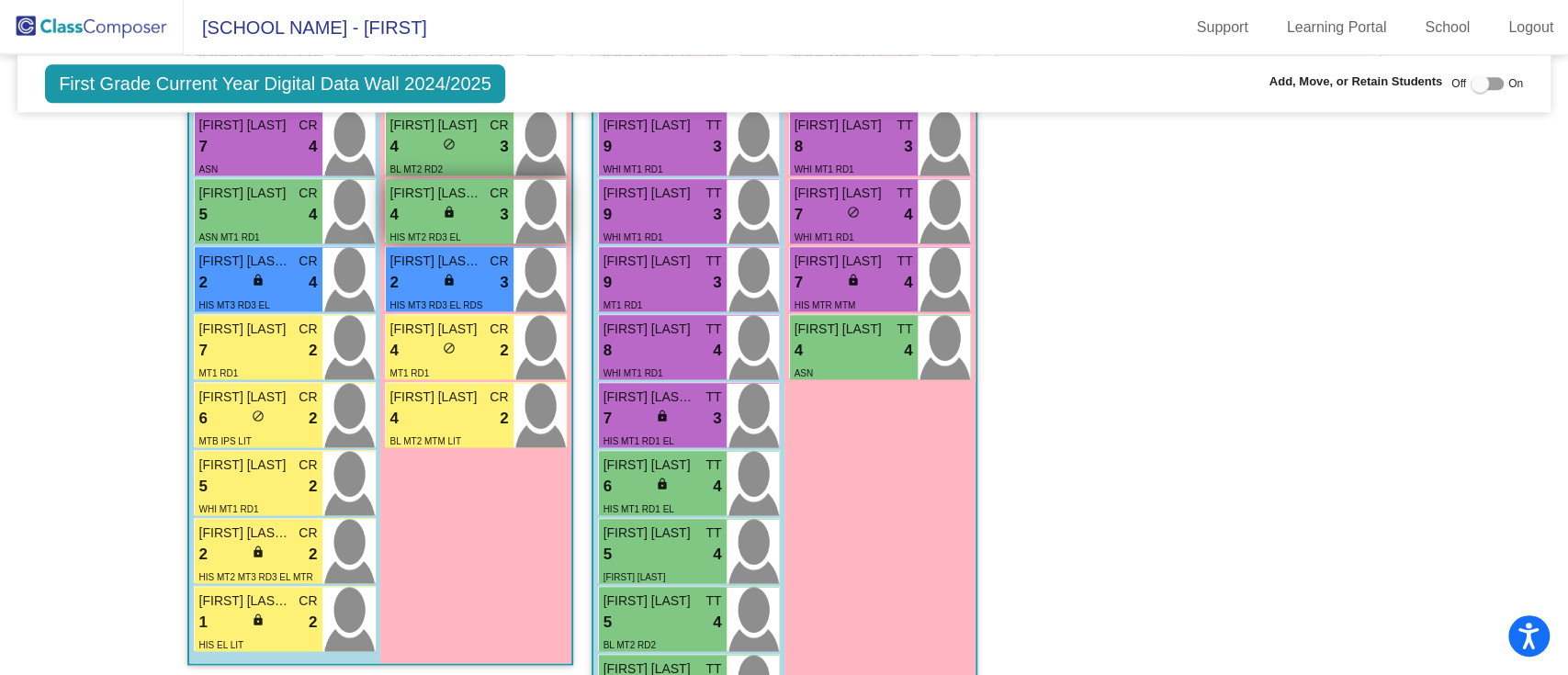 scroll, scrollTop: 1714, scrollLeft: 0, axis: vertical 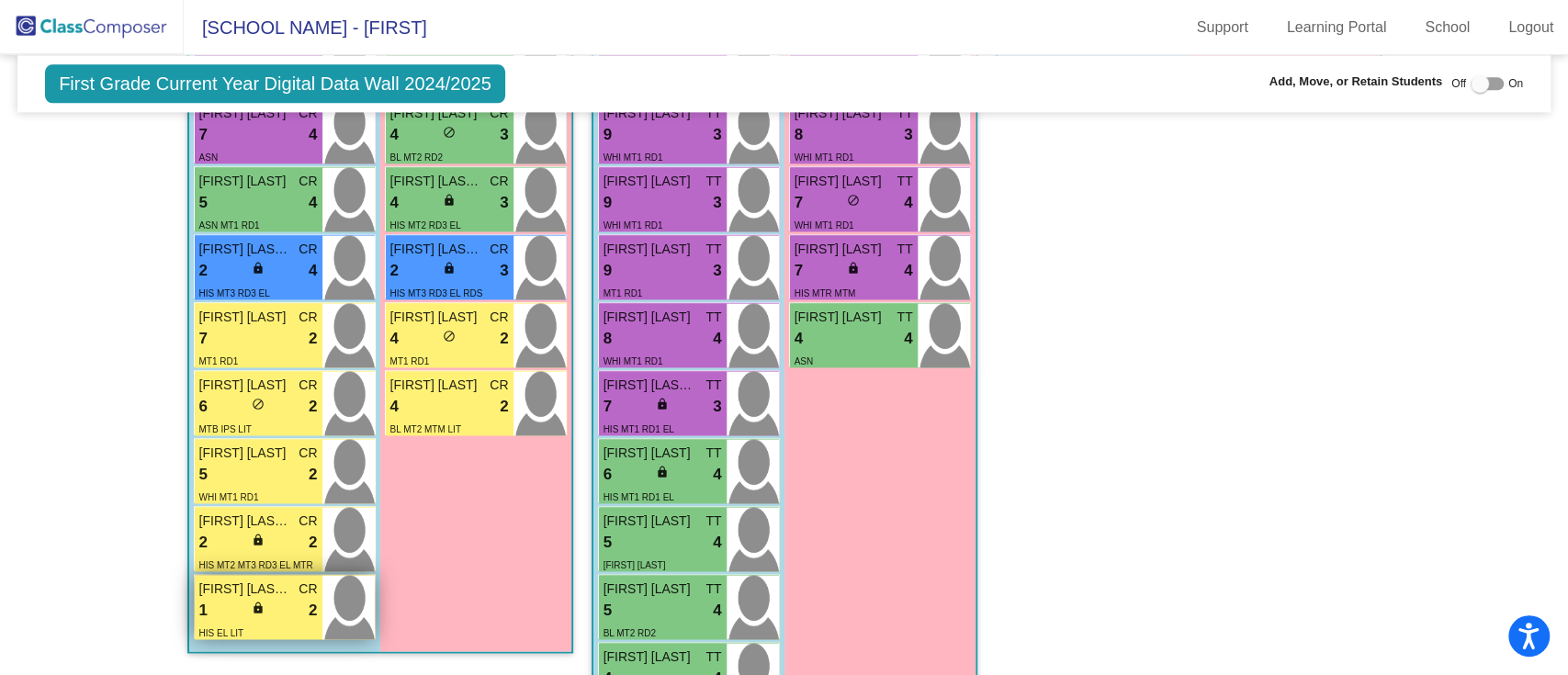 click on "1 lock do_not_disturb_alt 2" at bounding box center [258, 611] 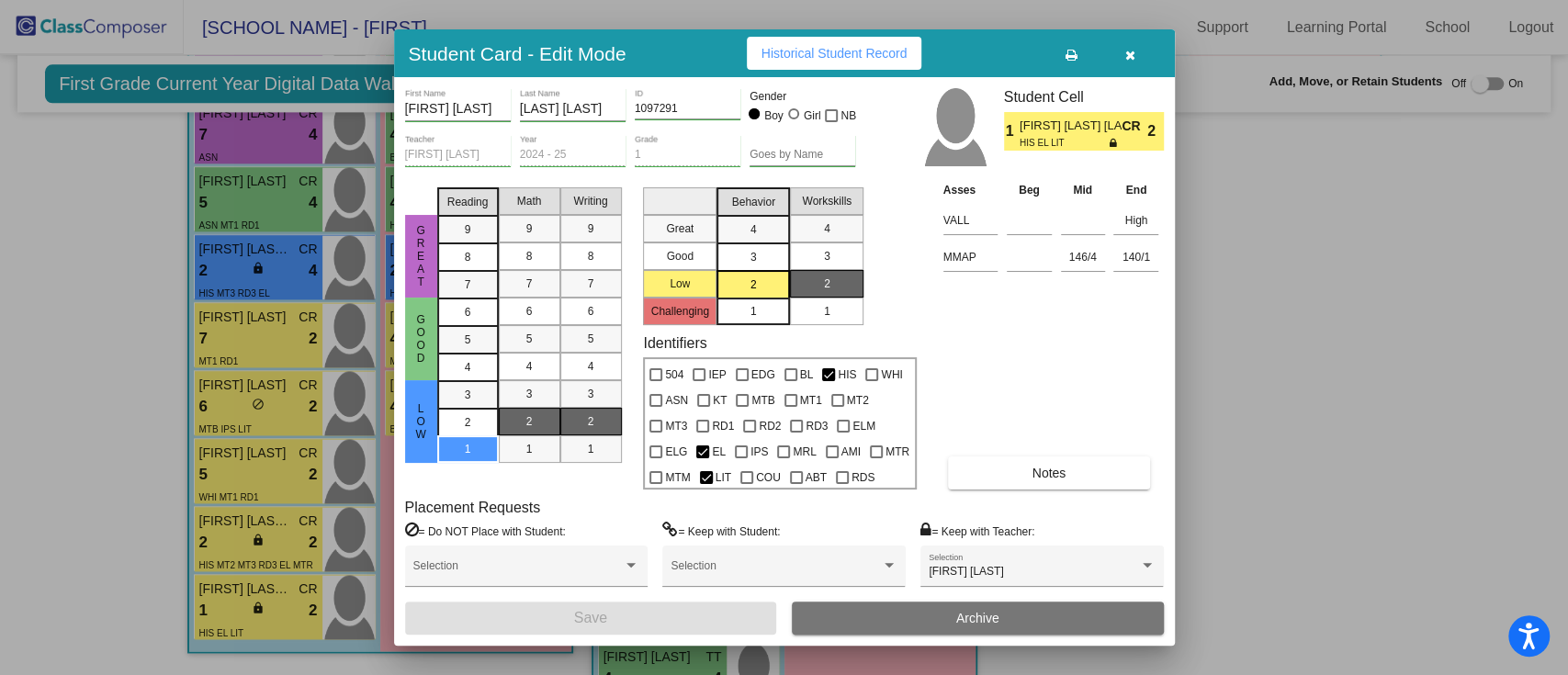 click at bounding box center (784, 337) 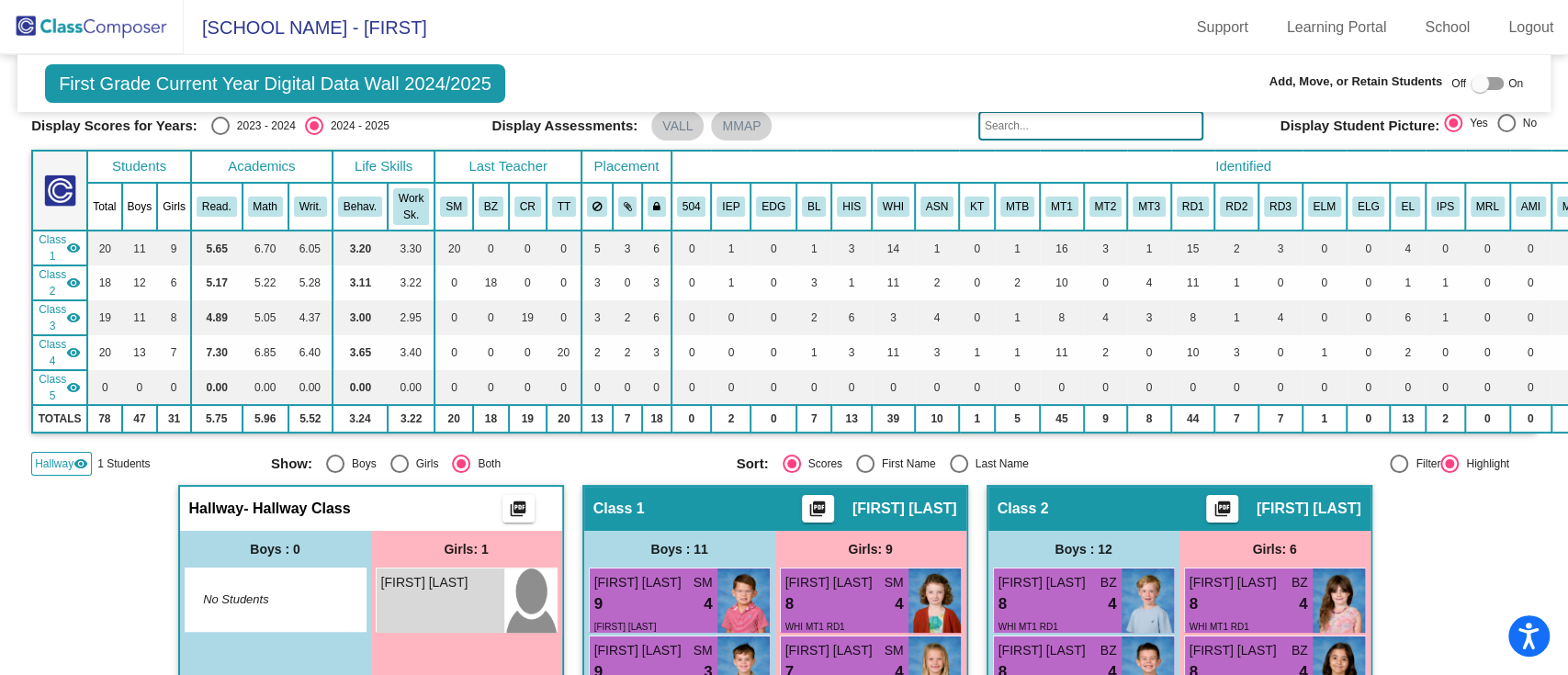 scroll, scrollTop: 0, scrollLeft: 0, axis: both 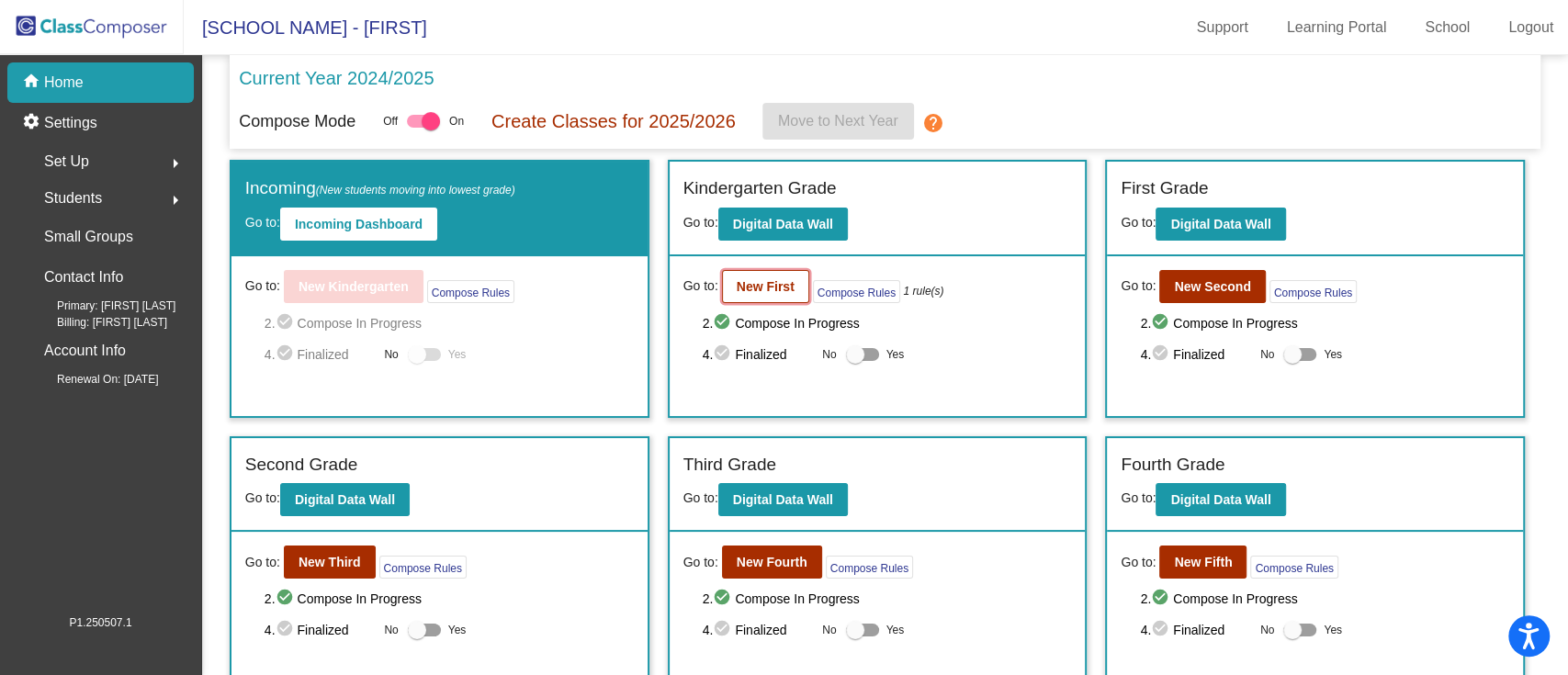 click on "New First" 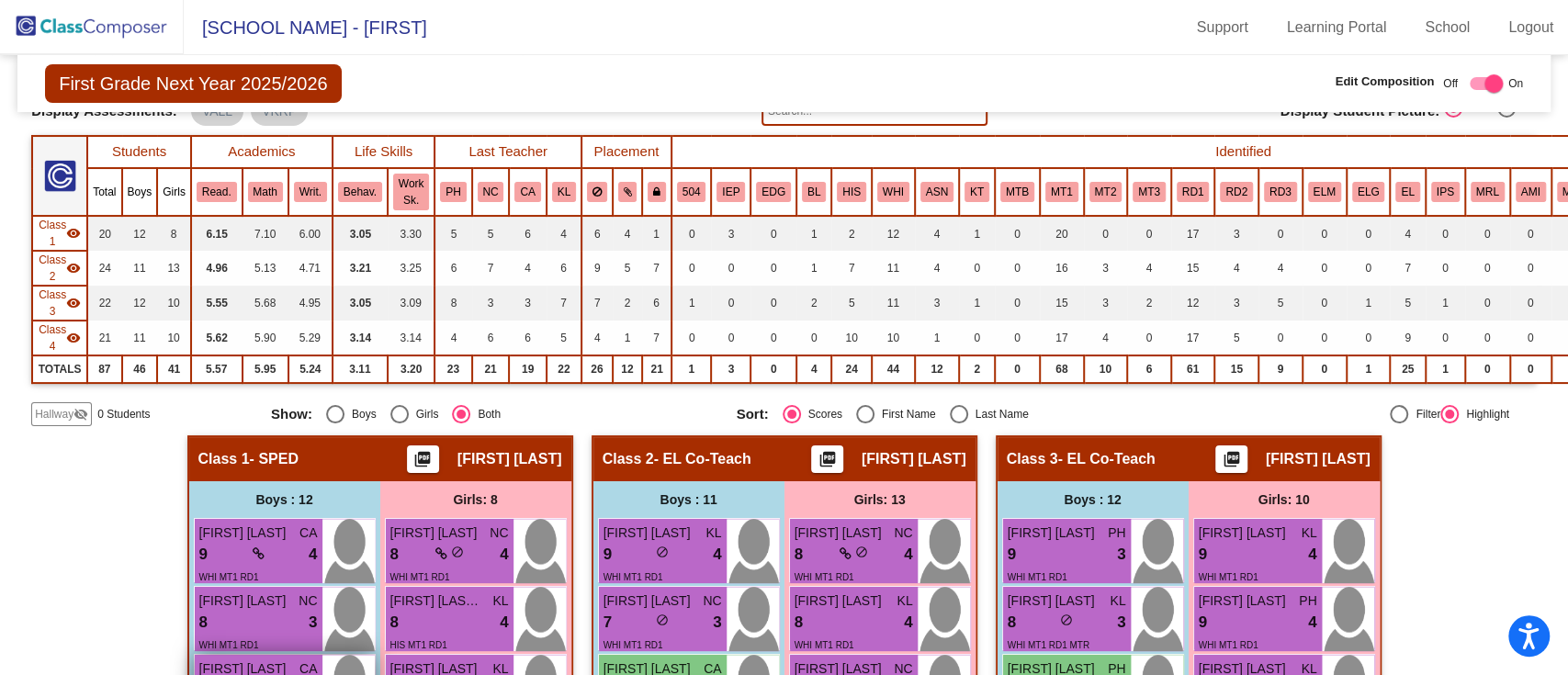 scroll, scrollTop: 244, scrollLeft: 0, axis: vertical 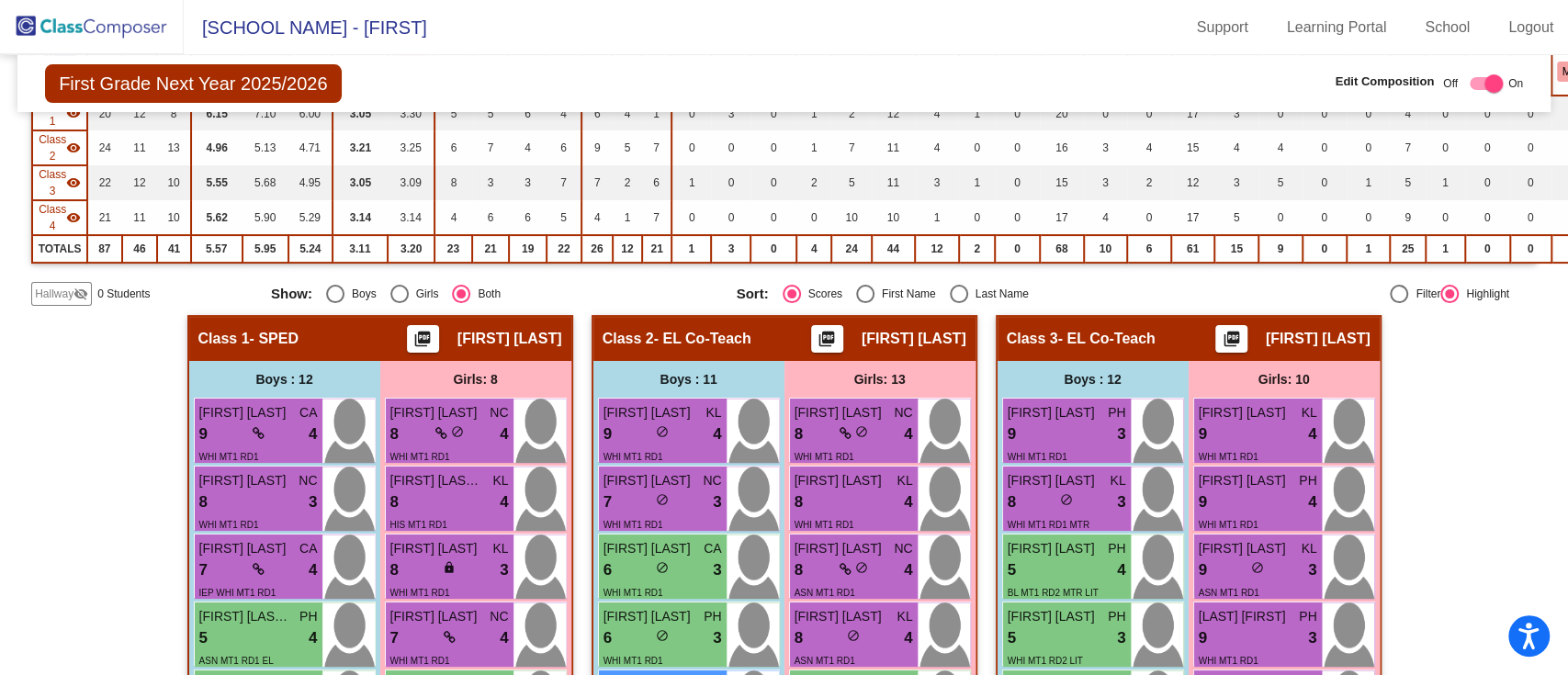 click on "Hallway   - Hallway Class  picture_as_pdf  Add Student  First Name Last Name Student Id  (Recommended)   Boy   Girl   Non Binary Add Close  Boys : 0    No Students   Girls: 0   No Students   Class 1   - SPED  picture_as_pdf Sydney Moore  Add Student  First Name Last Name Student Id  (Recommended)   Boy   Girl   Non Binary Add Close  Boys : 12  Shepard Bohenkamp CA 9 lock do_not_disturb_alt 4 WHI MT1 RD1 Dylan Belli NC 8 lock do_not_disturb_alt 3 WHI MT1 RD1 William Turner CA 7 lock do_not_disturb_alt 4 IEP WHI MT1 RD1 Jasraaj Singh Mand PH 5 lock do_not_disturb_alt 4 ASN MT1 RD1 EL Aiden Davison KL 5 lock do_not_disturb_alt 3 WHI MT1 RD1 Brooks Giffin CA 5 lock do_not_disturb_alt 3 WHI MT1 RD1 Ben Hogan PH 4 lock do_not_disturb_alt 4 MT1 RD1 Oliver Roethlein KL 4 lock do_not_disturb_alt 3 WHI MT1 RD1 EL MTR Carter May NC 8 lock do_not_disturb_alt 2 WHI MT1 RD1 Brady Mottram PH 7 lock do_not_disturb_alt 2 WHI KT MT1 RD1 COU Theodore Bell CA 7 lock do_not_disturb_alt 1 IEP WHI MT1 RD1 Isaac Ali NC 4 lock" 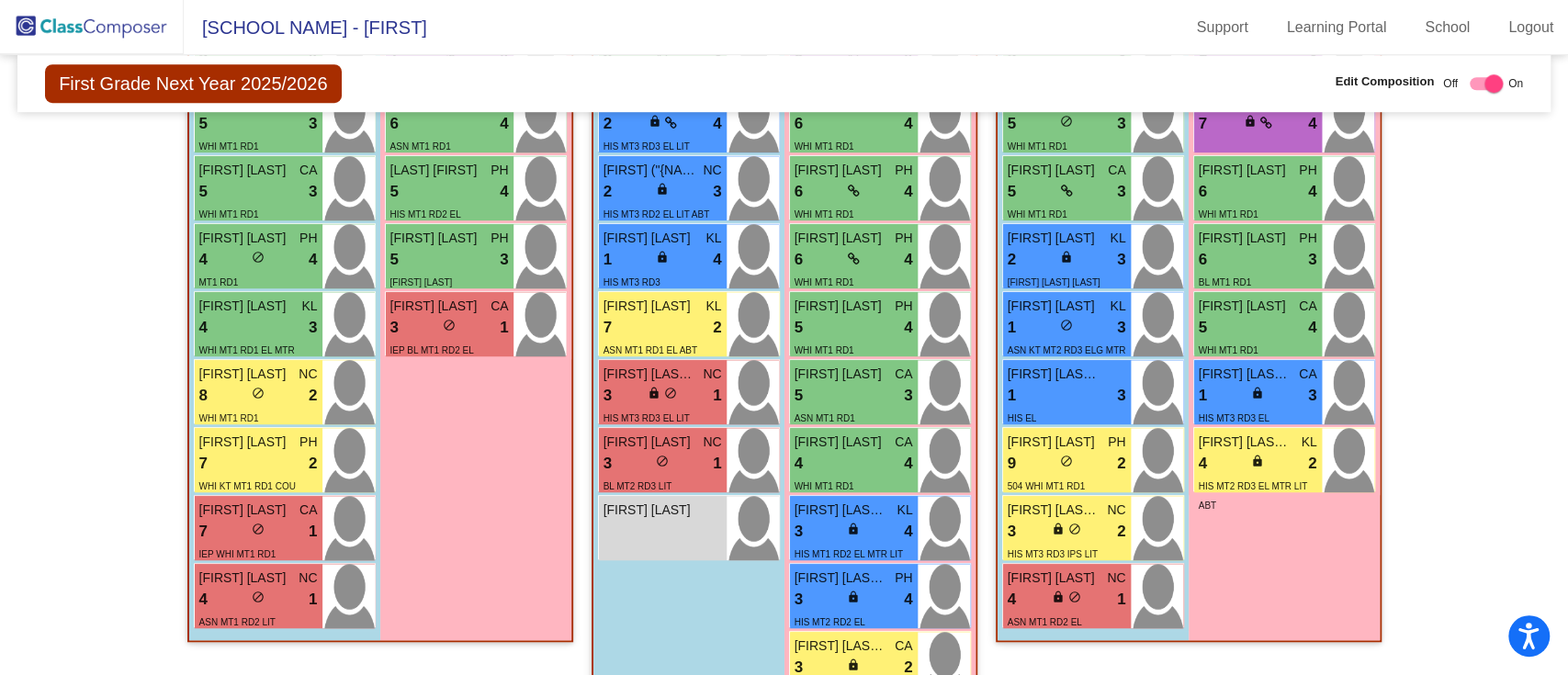 scroll, scrollTop: 857, scrollLeft: 0, axis: vertical 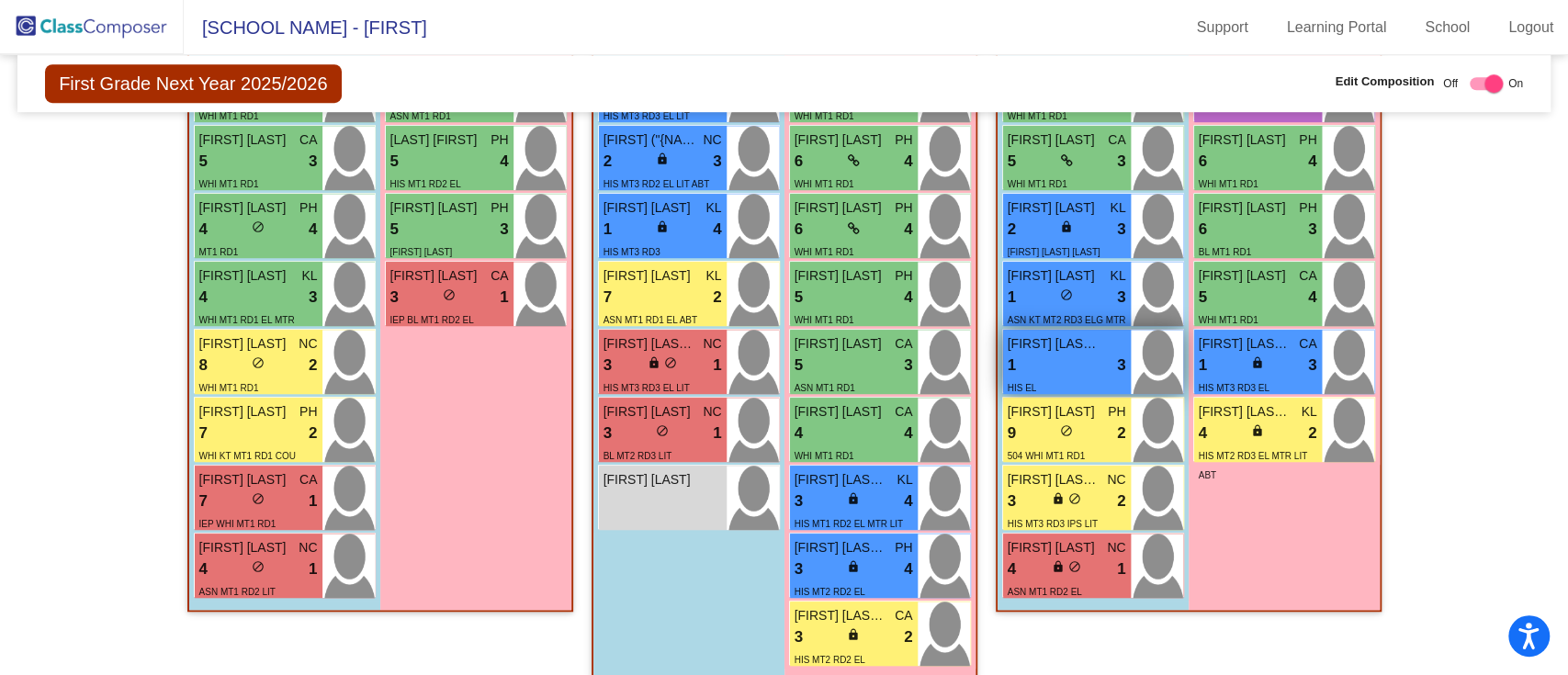 click on "Dilan Aroldo Hub Cabrera" at bounding box center (1054, 343) 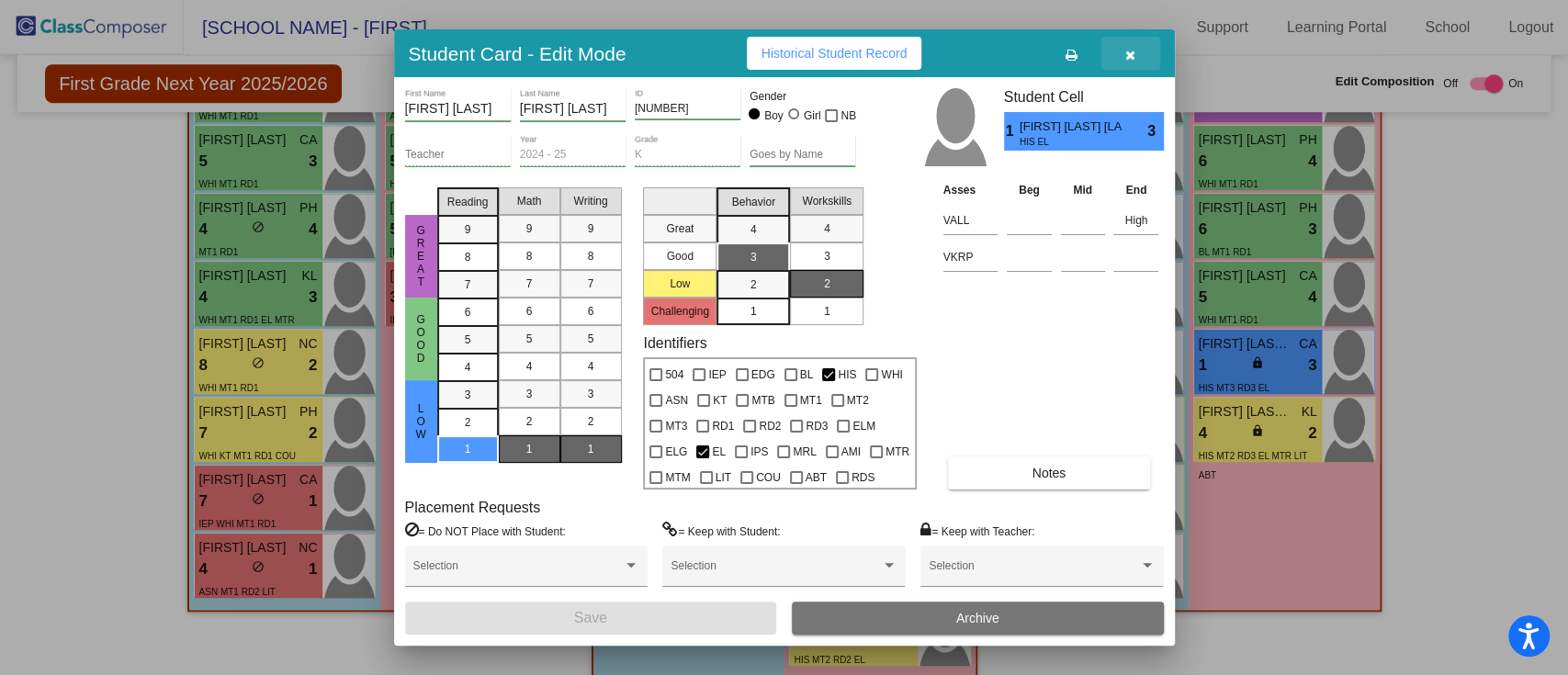 click at bounding box center [1130, 55] 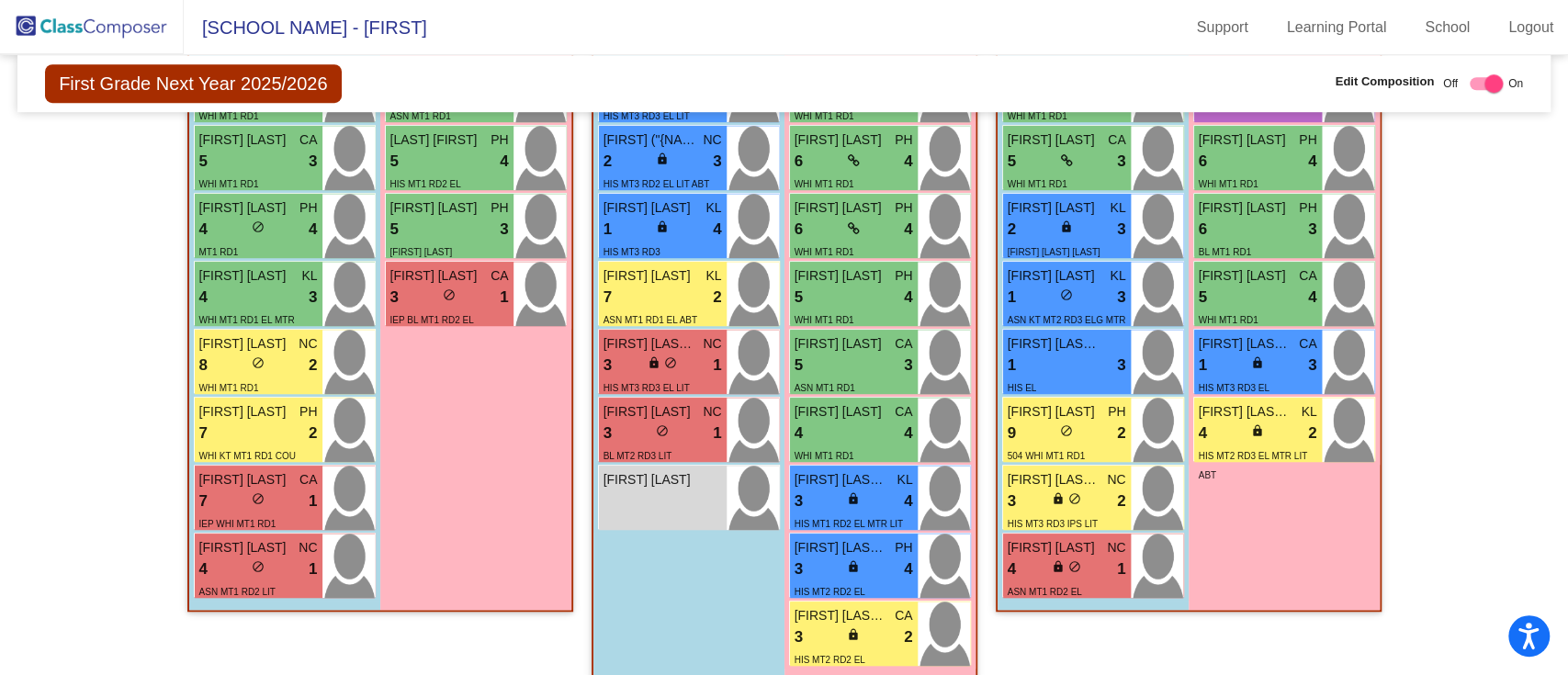 click on "Hallway   - Hallway Class  picture_as_pdf  Add Student  First Name Last Name Student Id  (Recommended)   Boy   Girl   Non Binary Add Close  Boys : 0    No Students   Girls: 0   No Students   Class 1   - SPED  picture_as_pdf Sydney Moore  Add Student  First Name Last Name Student Id  (Recommended)   Boy   Girl   Non Binary Add Close  Boys : 12  Shepard Bohenkamp CA 9 lock do_not_disturb_alt 4 WHI MT1 RD1 Dylan Belli NC 8 lock do_not_disturb_alt 3 WHI MT1 RD1 William Turner CA 7 lock do_not_disturb_alt 4 IEP WHI MT1 RD1 Jasraaj Singh Mand PH 5 lock do_not_disturb_alt 4 ASN MT1 RD1 EL Aiden Davison KL 5 lock do_not_disturb_alt 3 WHI MT1 RD1 Brooks Giffin CA 5 lock do_not_disturb_alt 3 WHI MT1 RD1 Ben Hogan PH 4 lock do_not_disturb_alt 4 MT1 RD1 Oliver Roethlein KL 4 lock do_not_disturb_alt 3 WHI MT1 RD1 EL MTR Carter May NC 8 lock do_not_disturb_alt 2 WHI MT1 RD1 Brady Mottram PH 7 lock do_not_disturb_alt 2 WHI KT MT1 RD1 COU Theodore Bell CA 7 lock do_not_disturb_alt 1 IEP WHI MT1 RD1 Isaac Ali NC 4 lock" 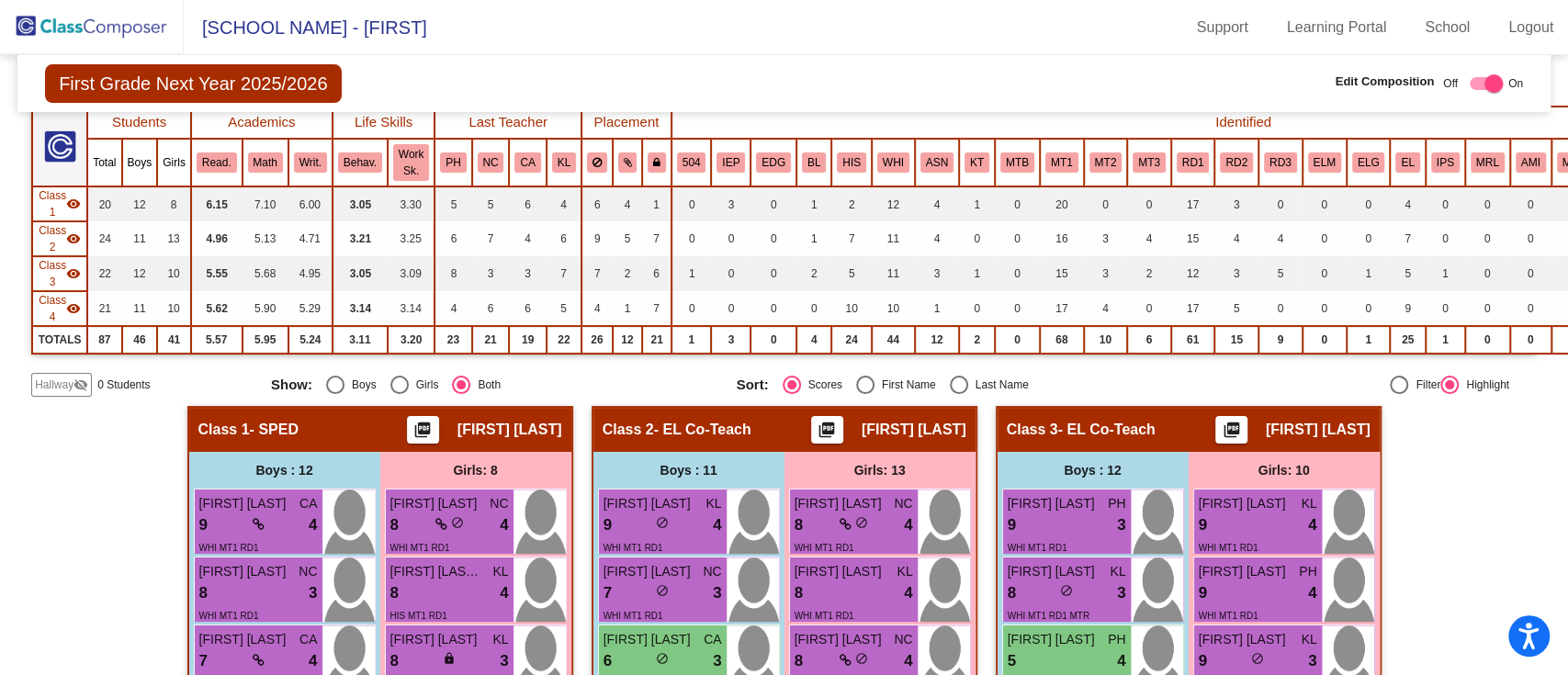 scroll, scrollTop: 0, scrollLeft: 0, axis: both 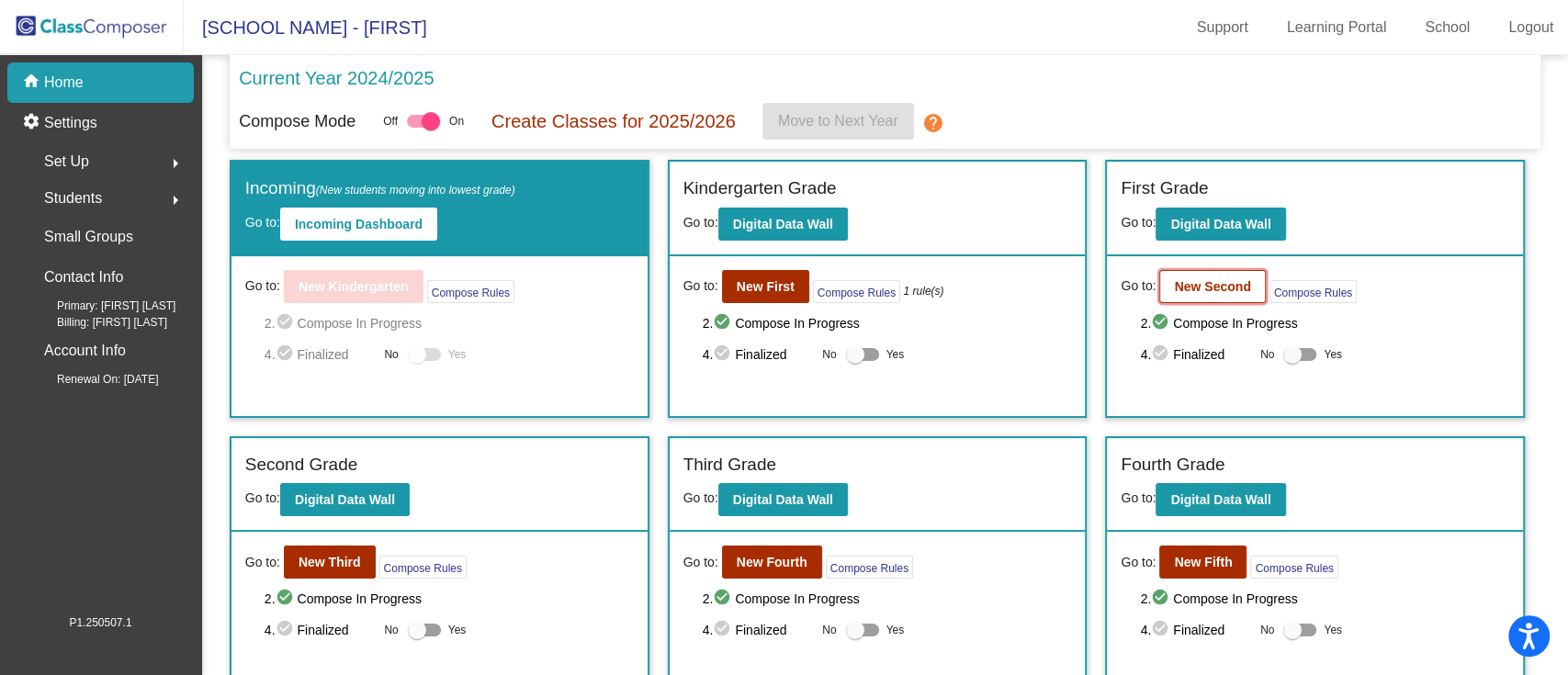 click on "New Second" 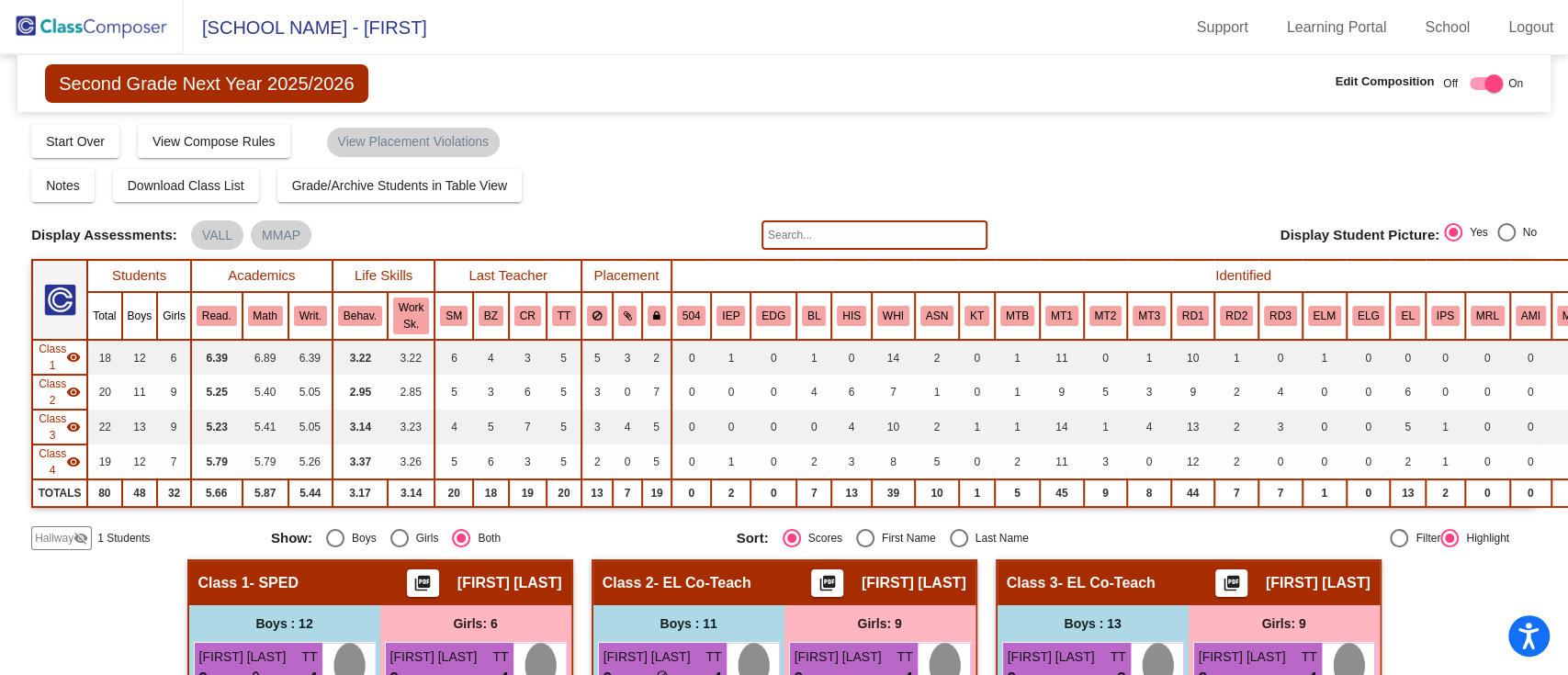 click on "Hallway   visibility_off" 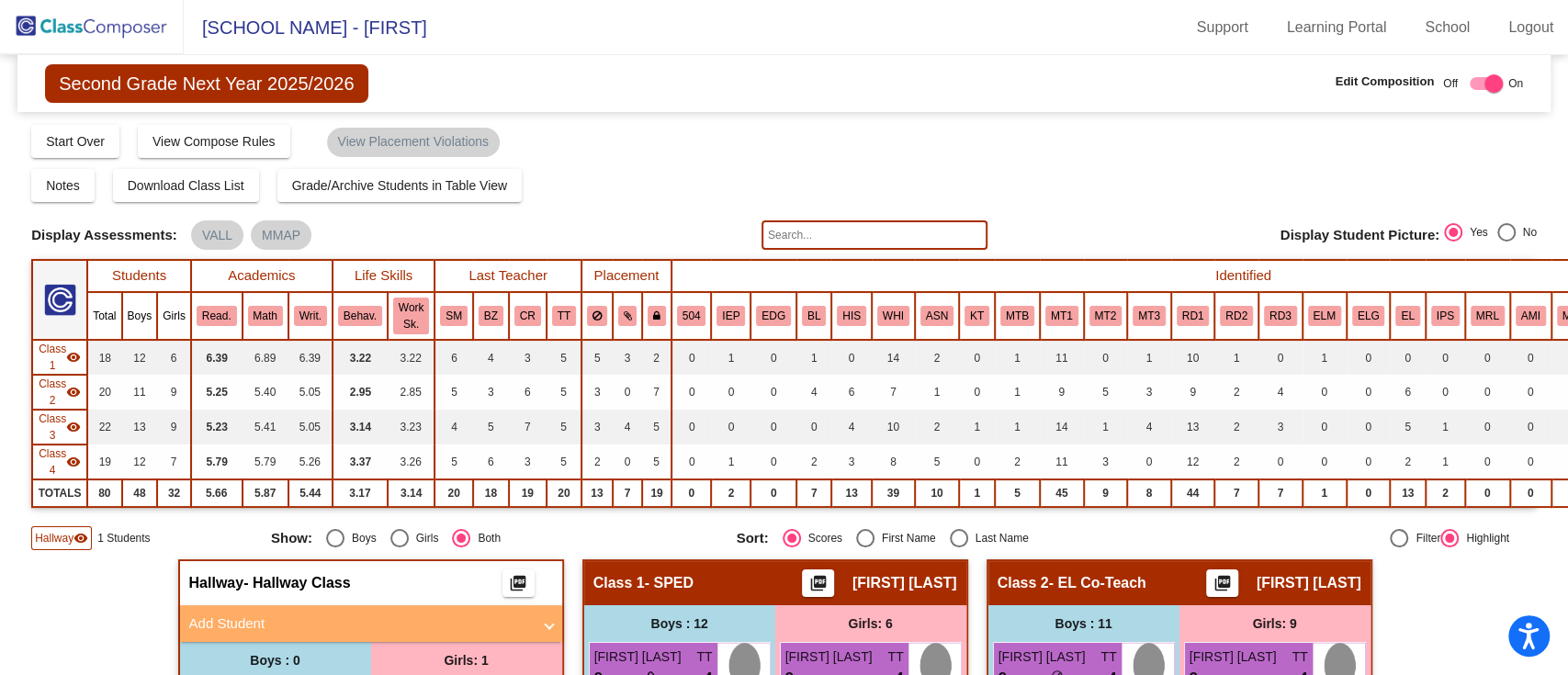 scroll, scrollTop: 122, scrollLeft: 0, axis: vertical 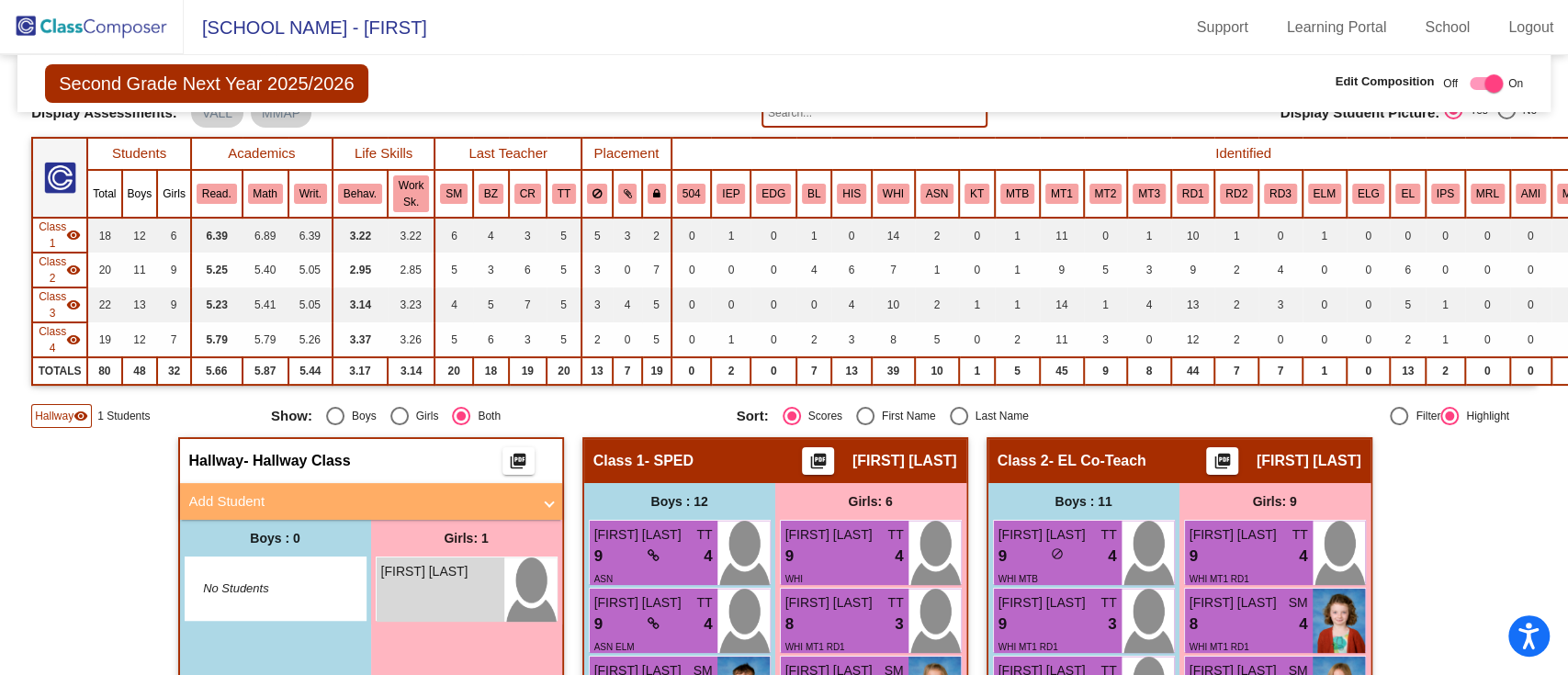 click on "visibility" 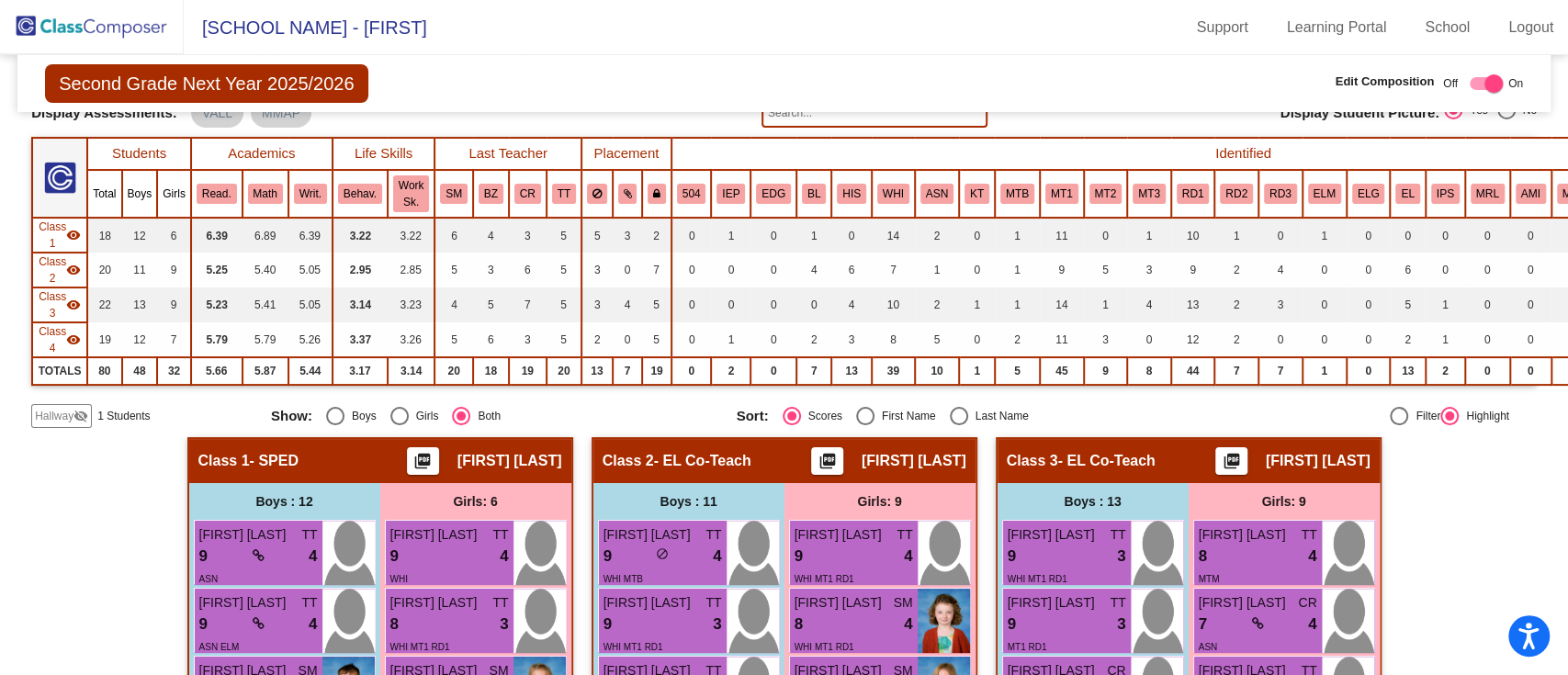 scroll, scrollTop: 0, scrollLeft: 0, axis: both 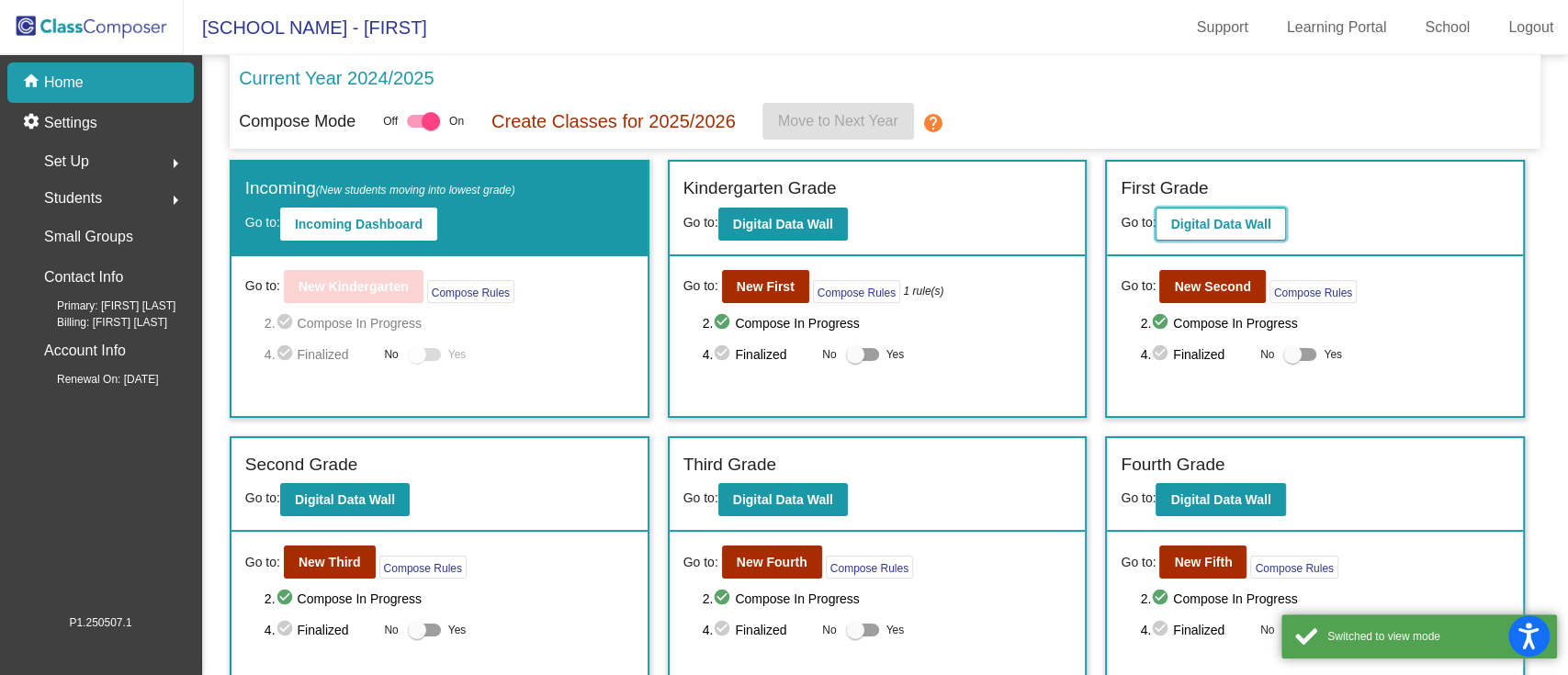 click on "Digital Data Wall" 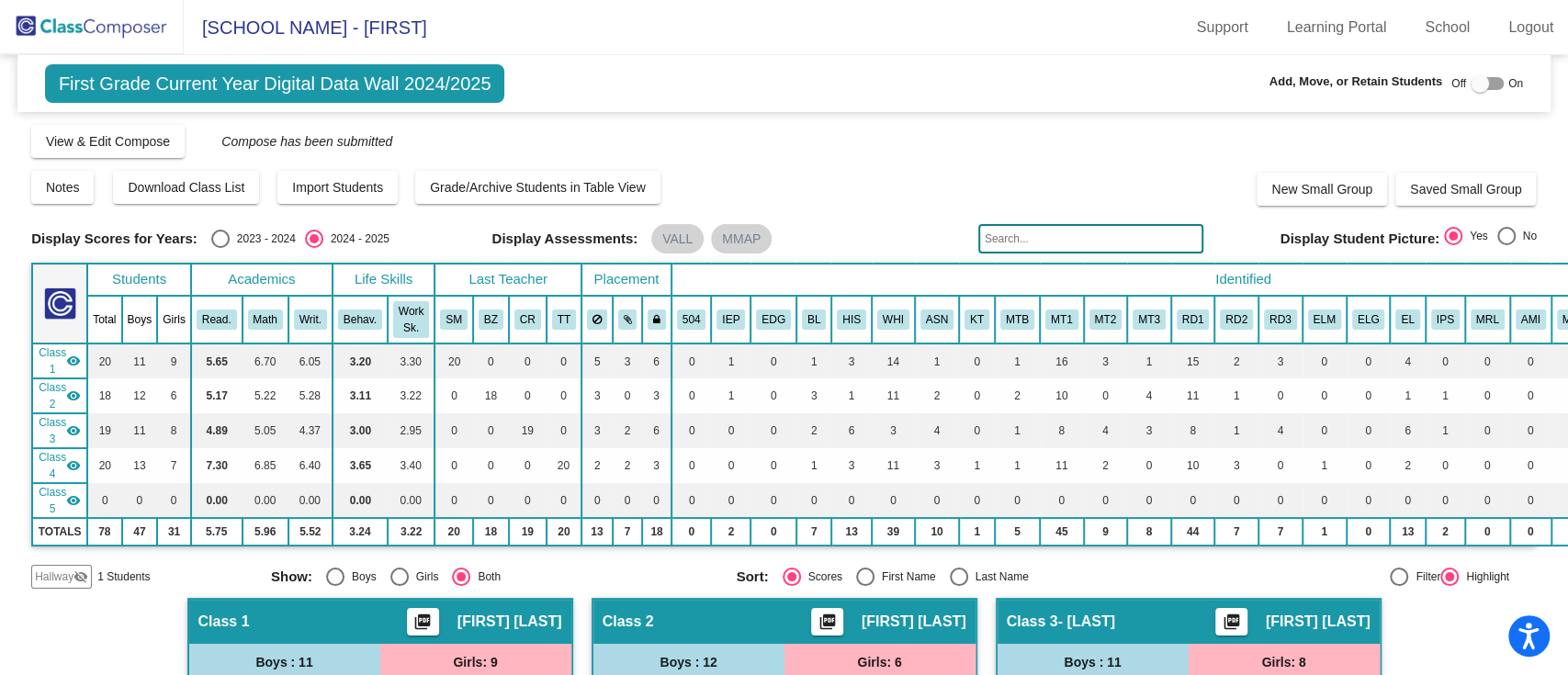click on "Hallway" 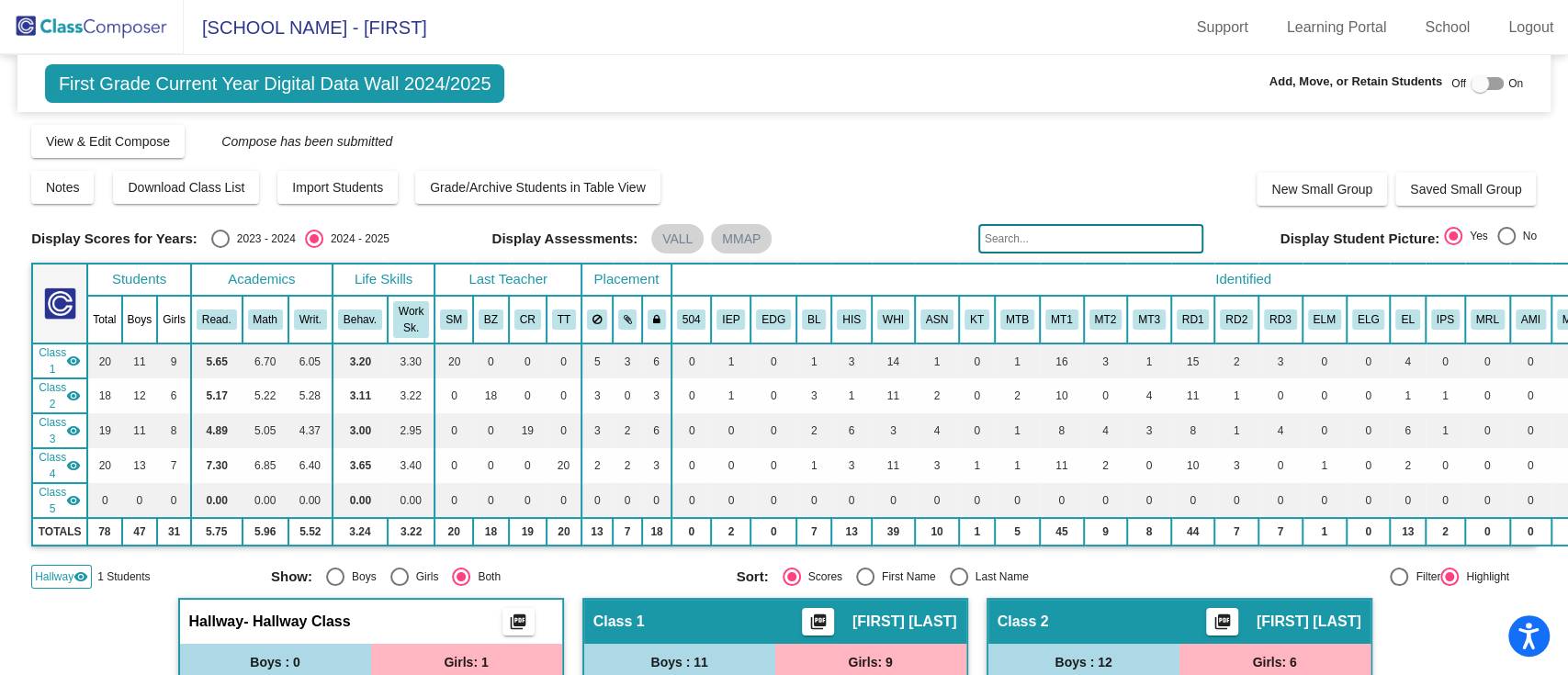 scroll, scrollTop: 122, scrollLeft: 0, axis: vertical 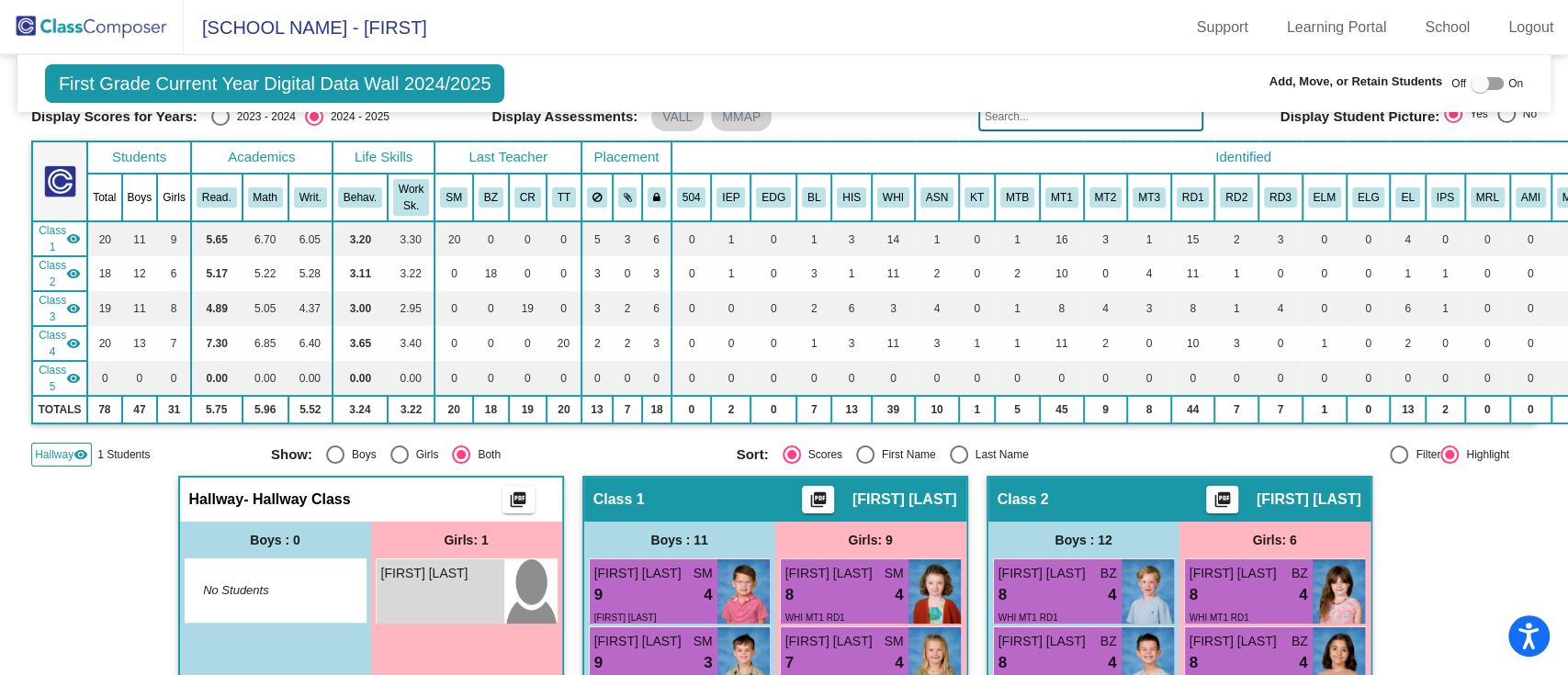 click on "Hallway" 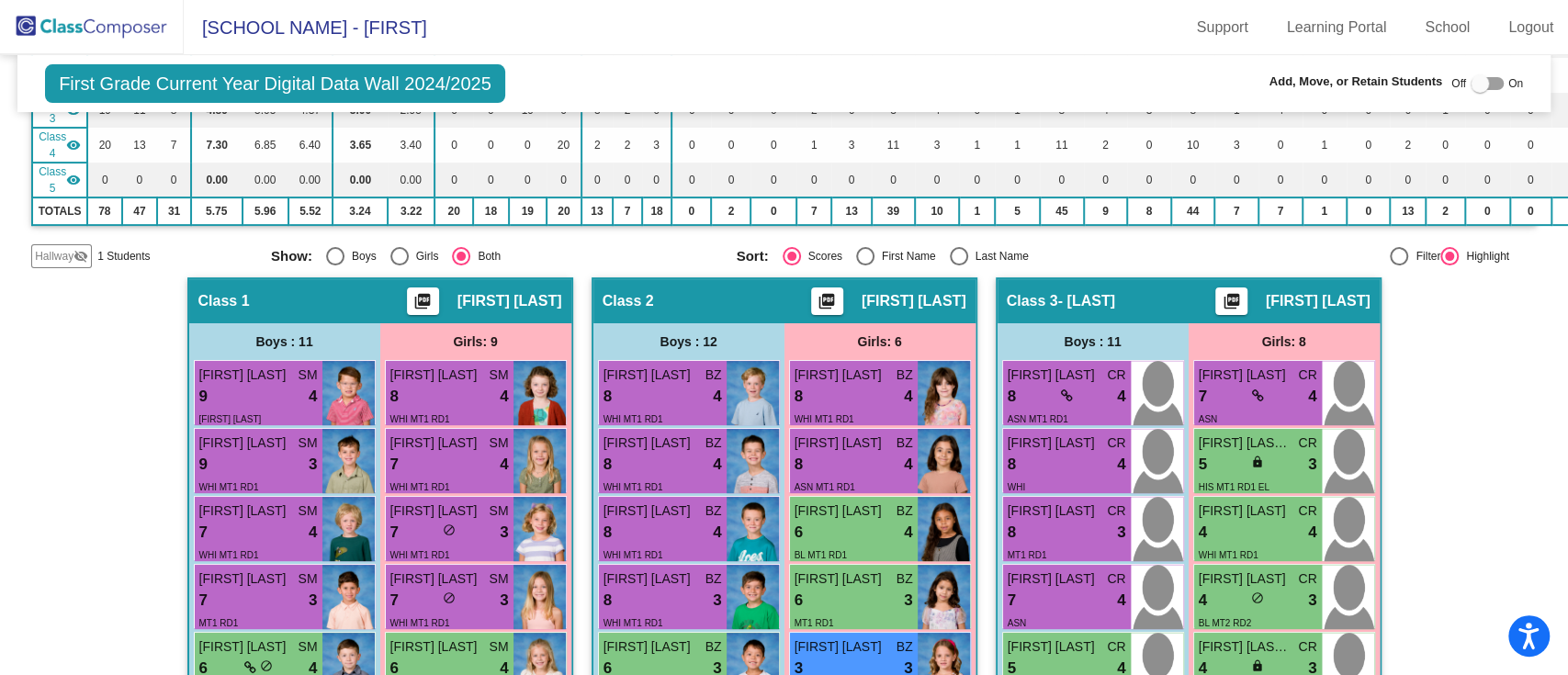 scroll, scrollTop: 138, scrollLeft: 0, axis: vertical 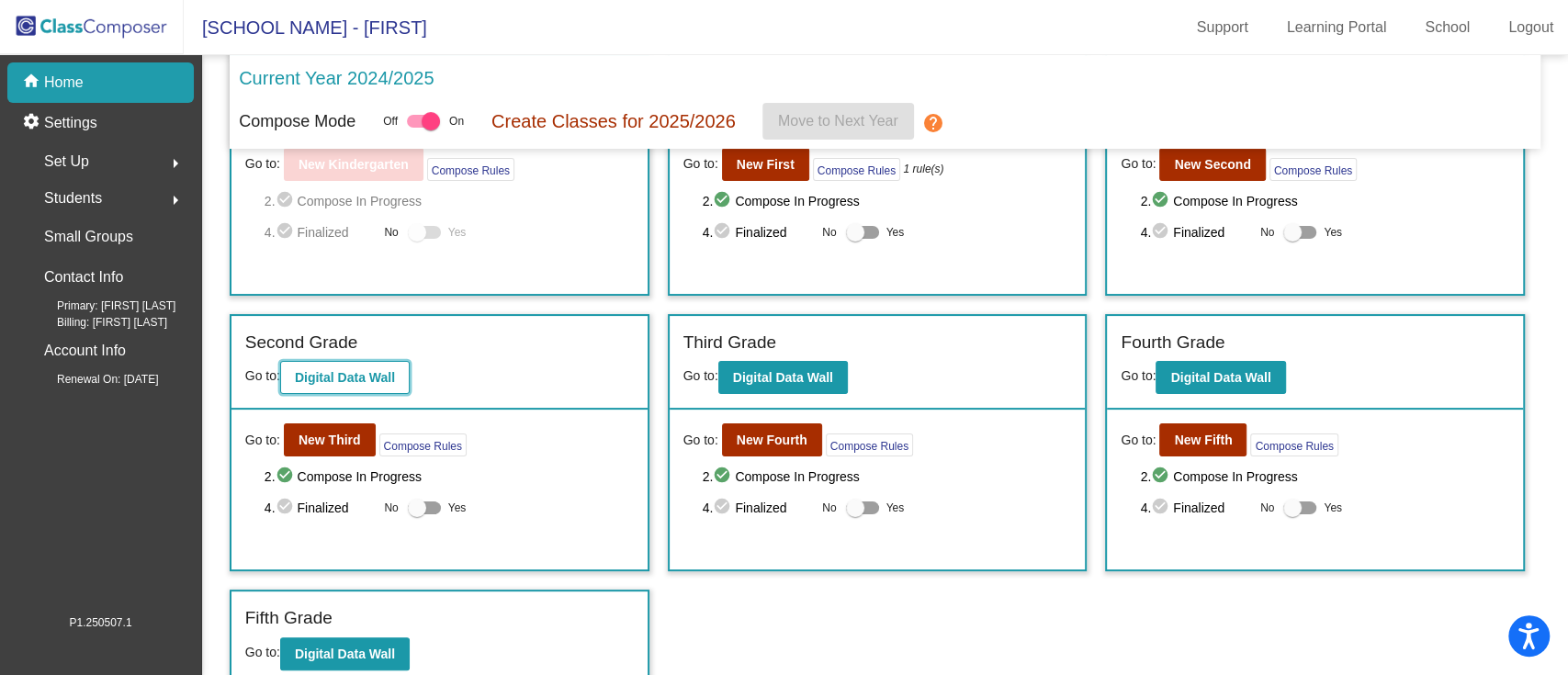 click on "Digital Data Wall" 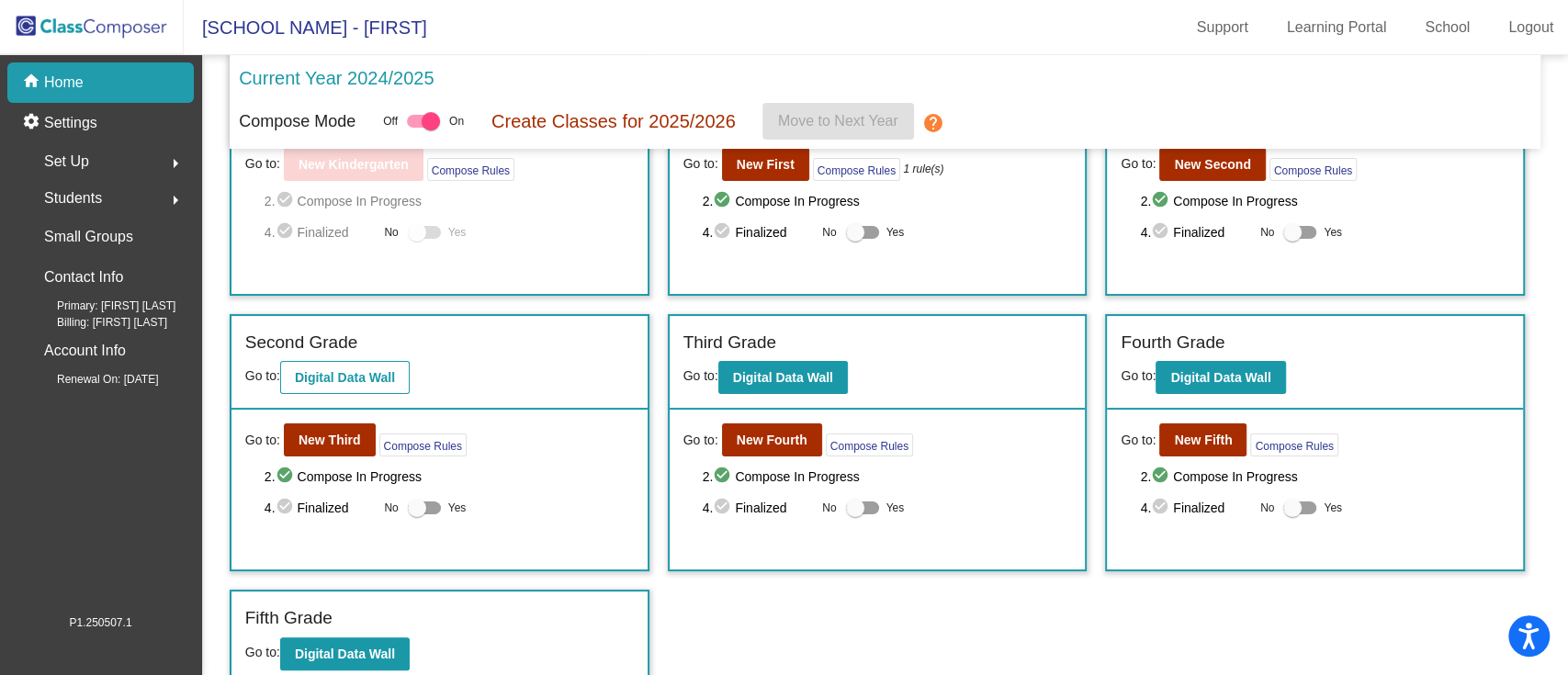 scroll, scrollTop: 0, scrollLeft: 0, axis: both 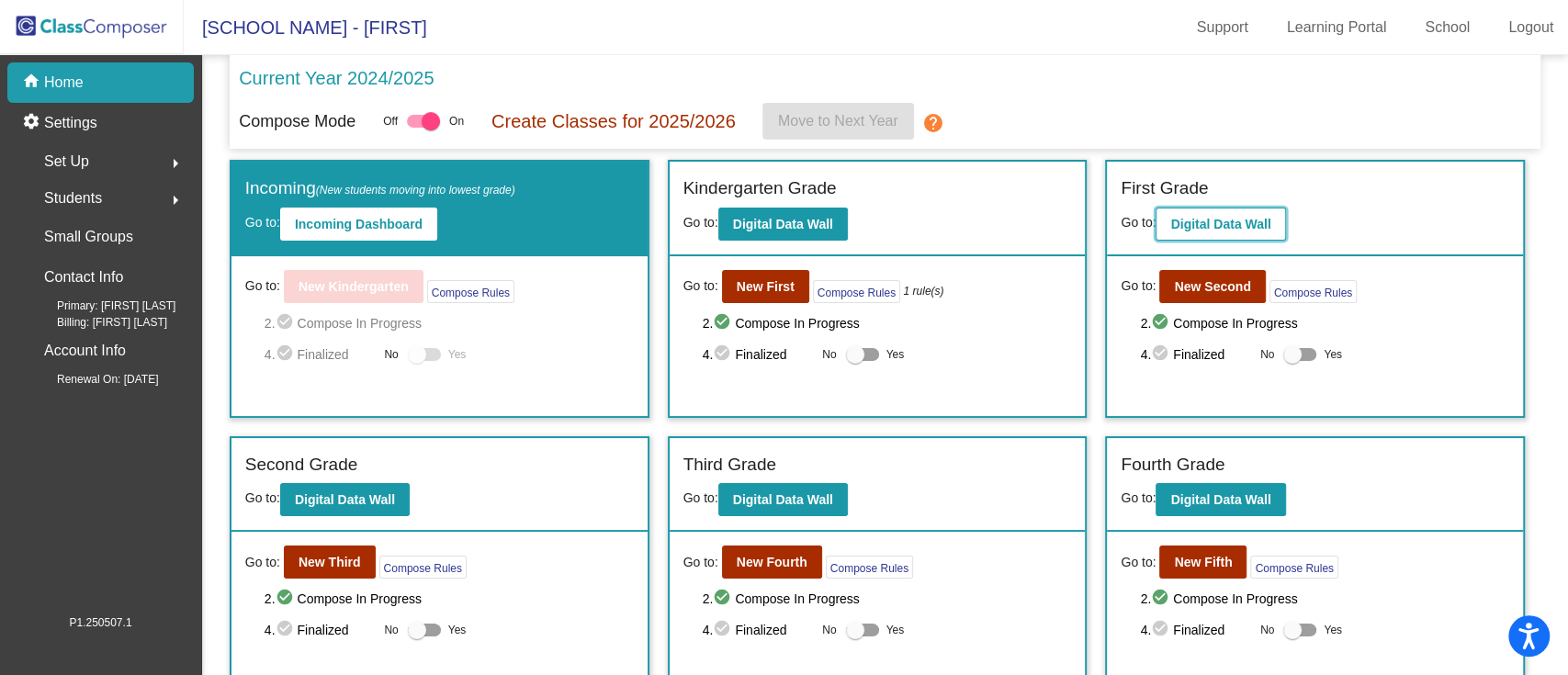 click on "Digital Data Wall" 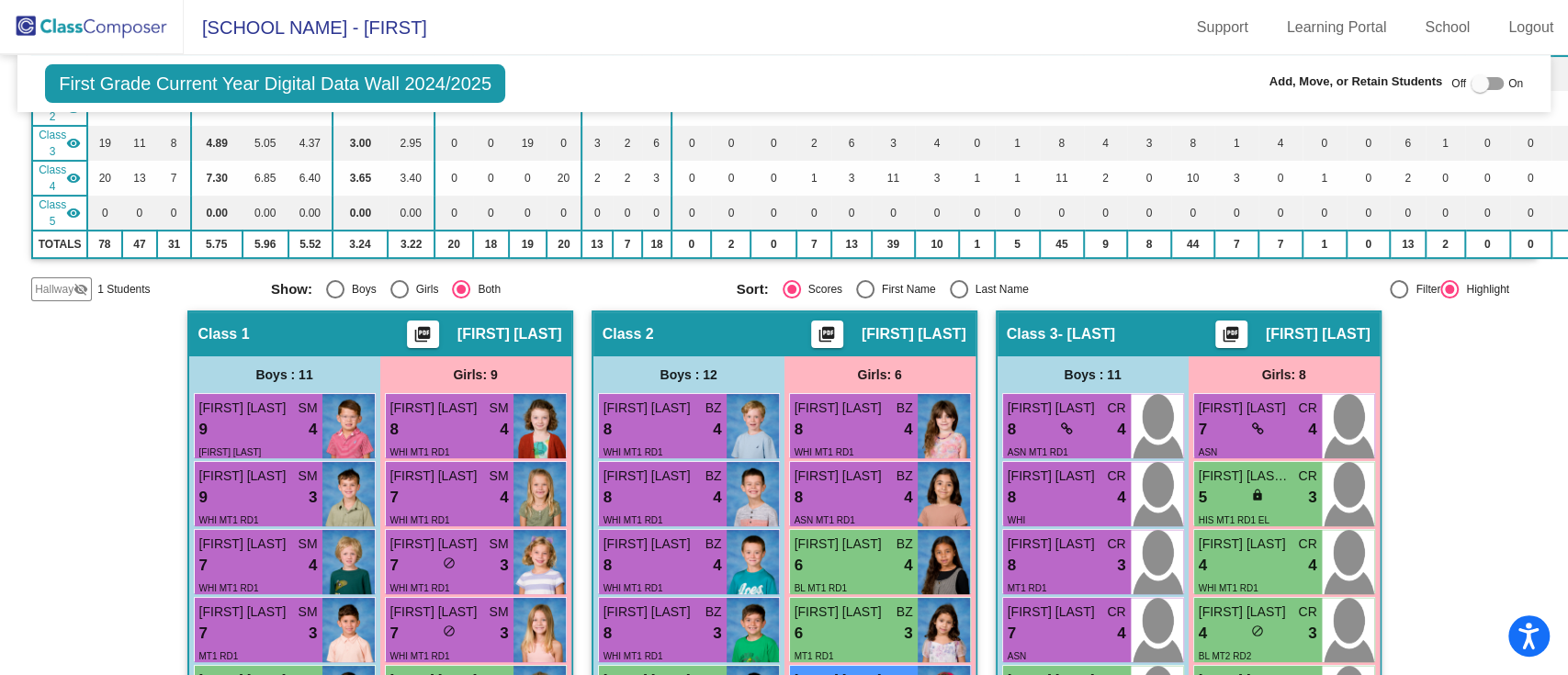 scroll, scrollTop: 0, scrollLeft: 0, axis: both 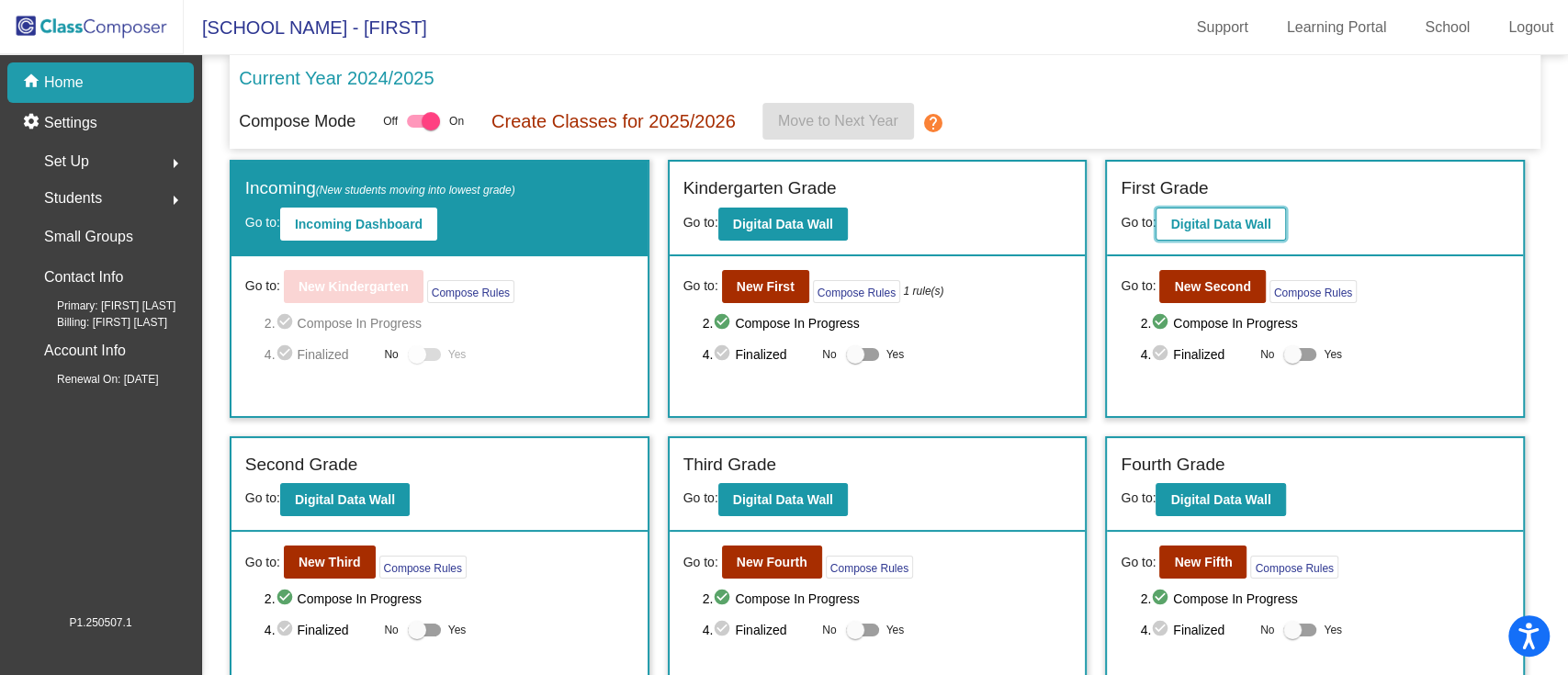 click on "Digital Data Wall" 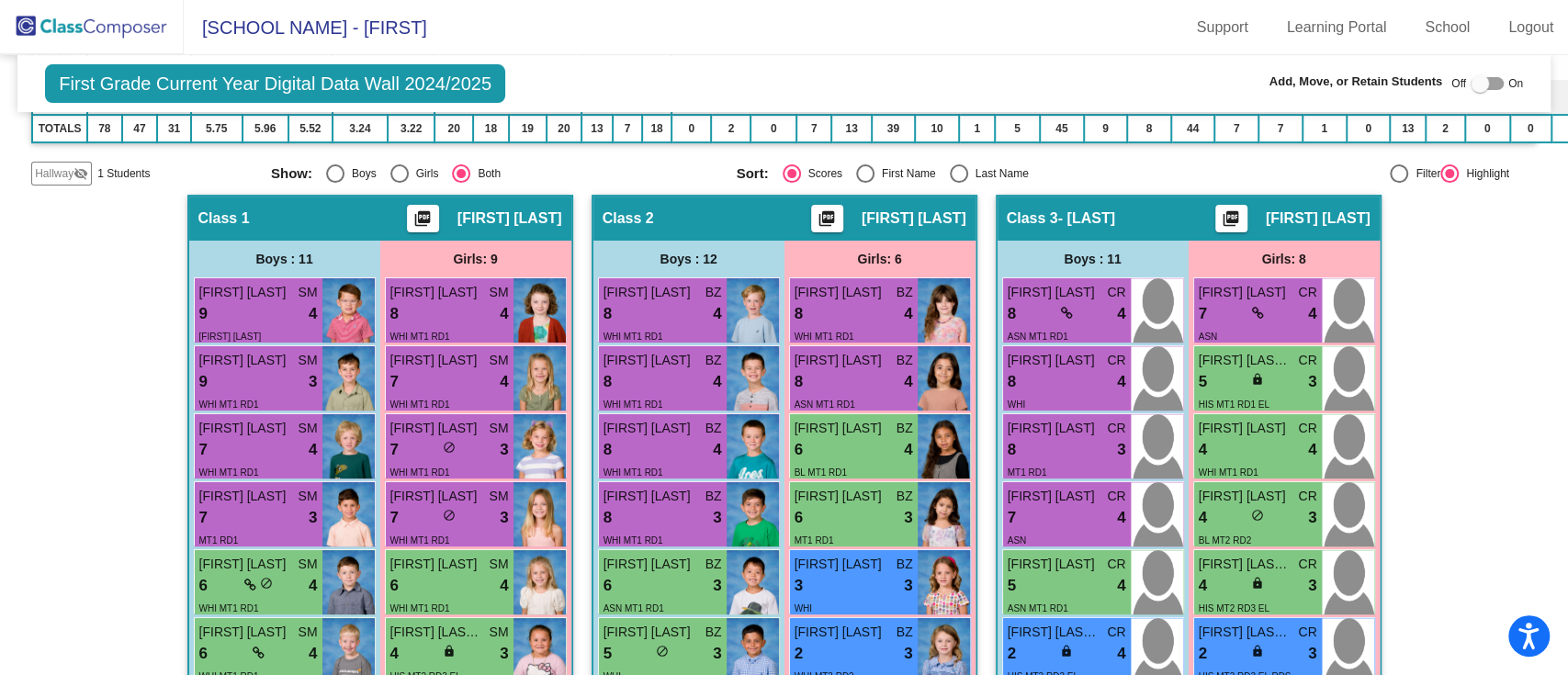 scroll, scrollTop: 244, scrollLeft: 0, axis: vertical 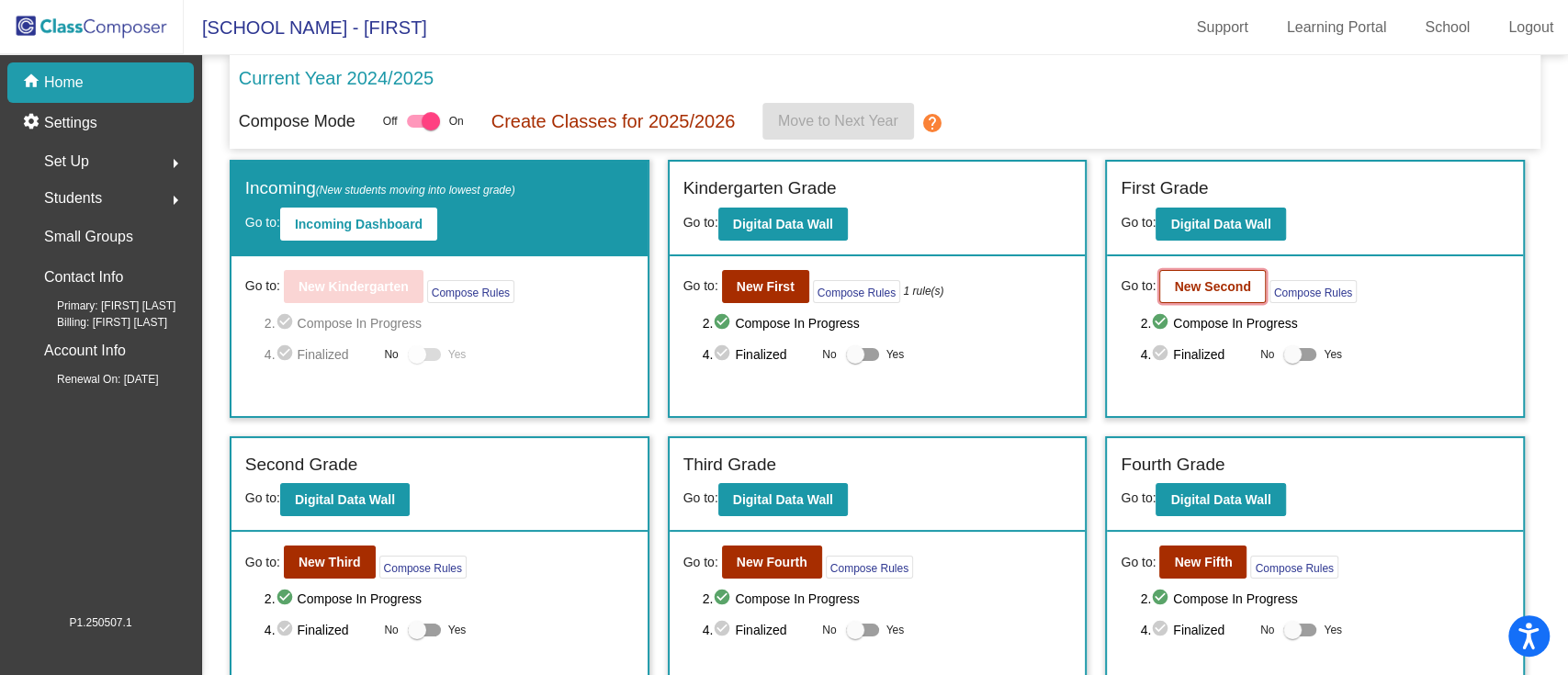 click on "New Second" 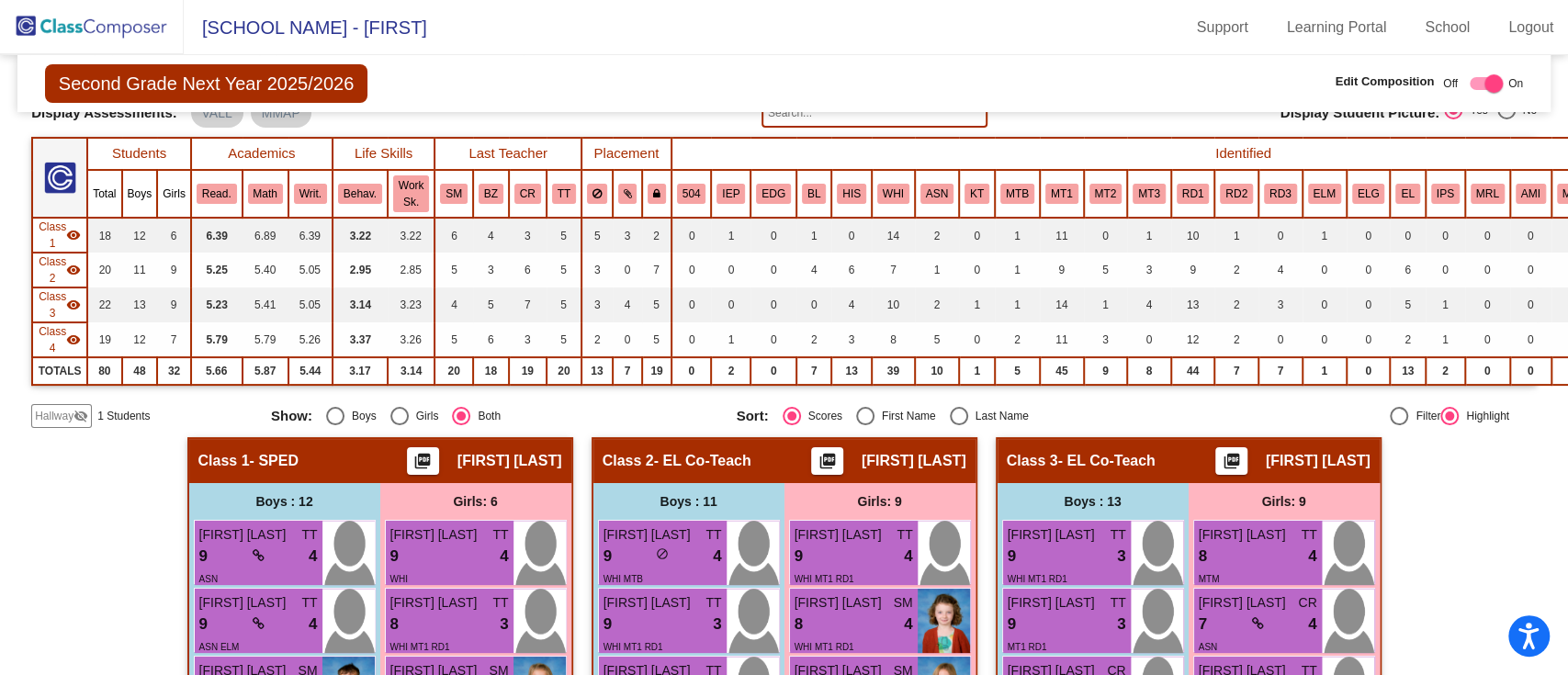 scroll, scrollTop: 0, scrollLeft: 0, axis: both 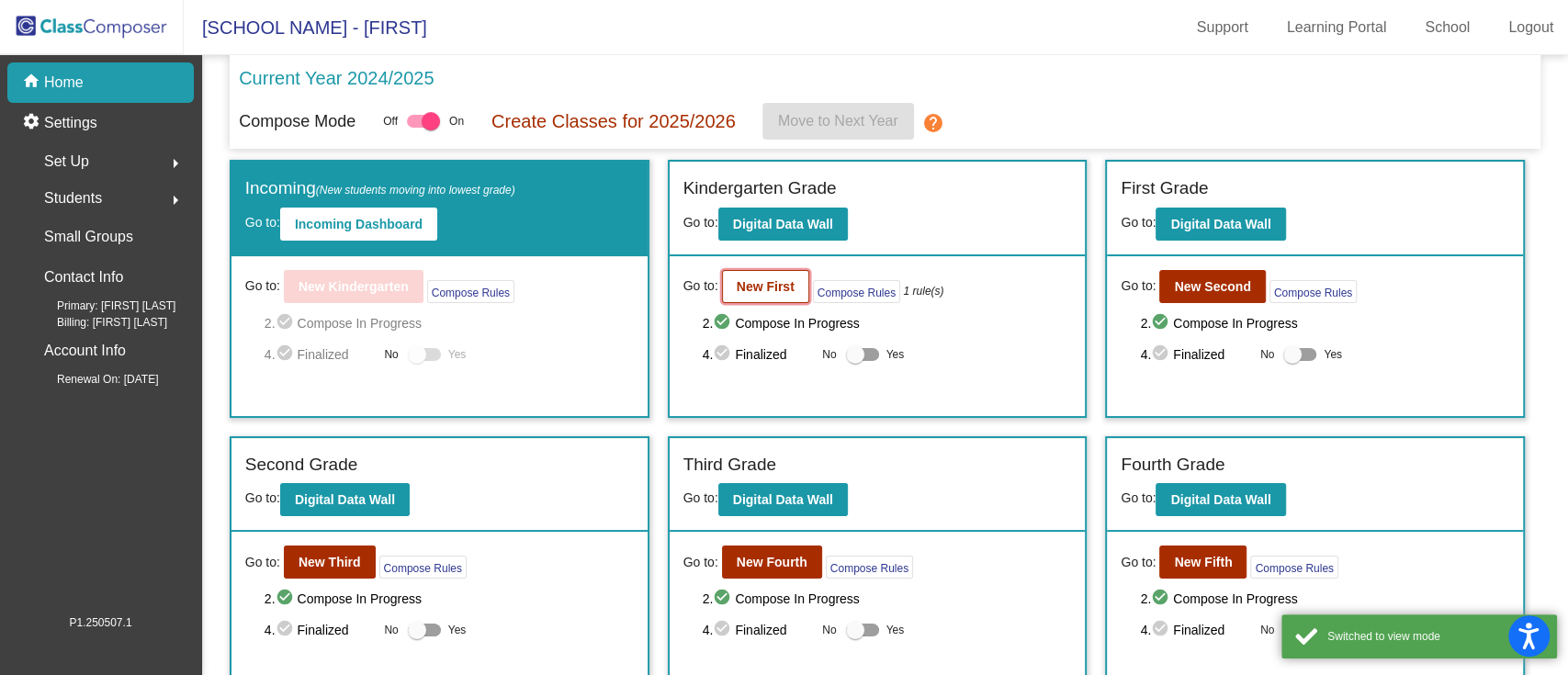 click on "New First" 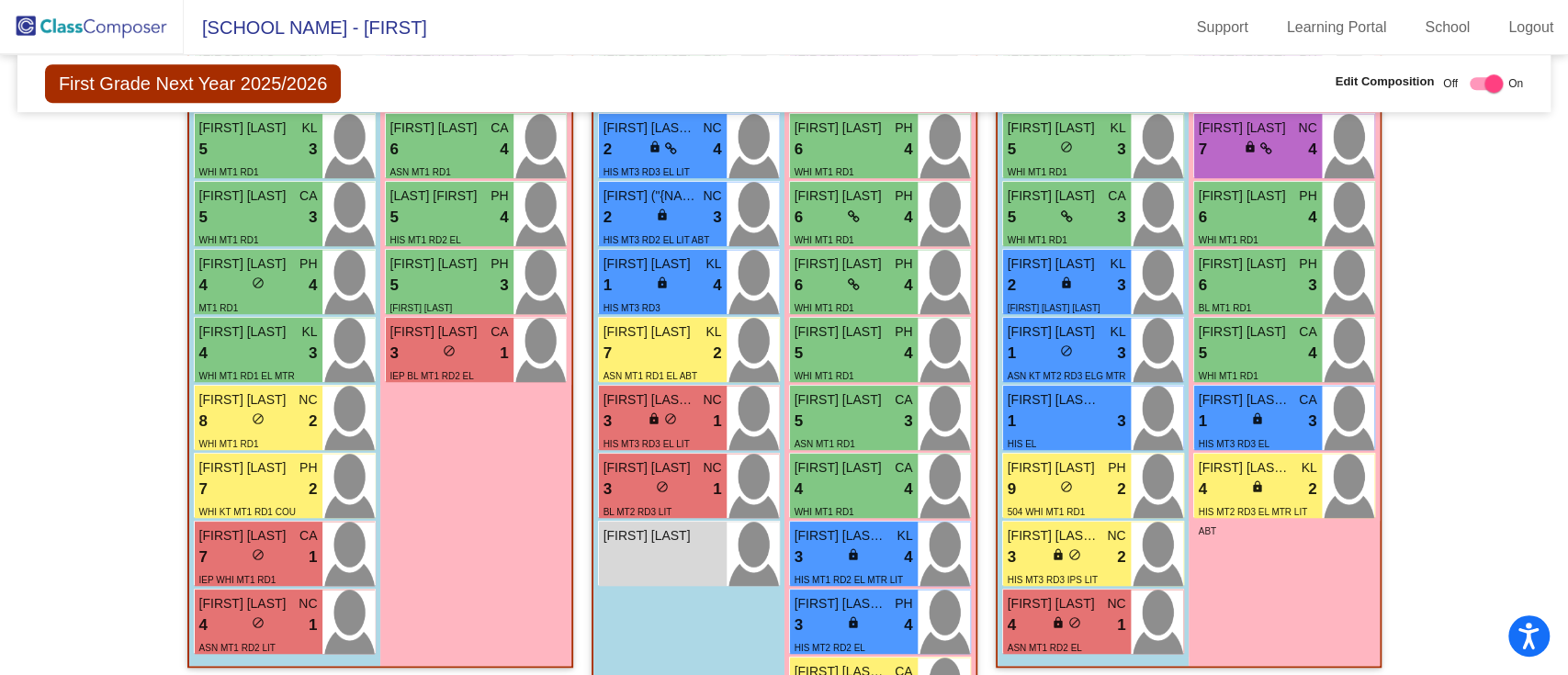 scroll, scrollTop: 857, scrollLeft: 0, axis: vertical 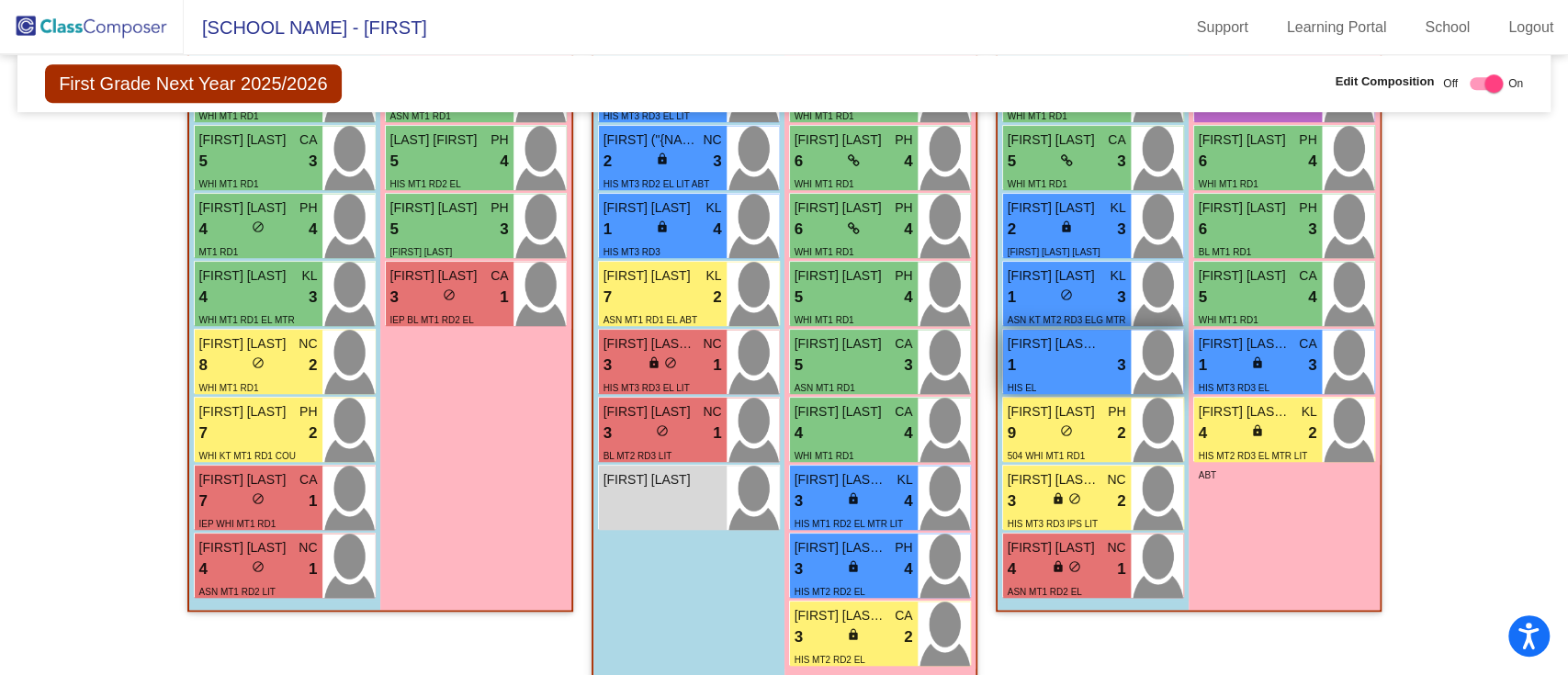 click on "1 lock do_not_disturb_alt 3" at bounding box center [1066, 366] 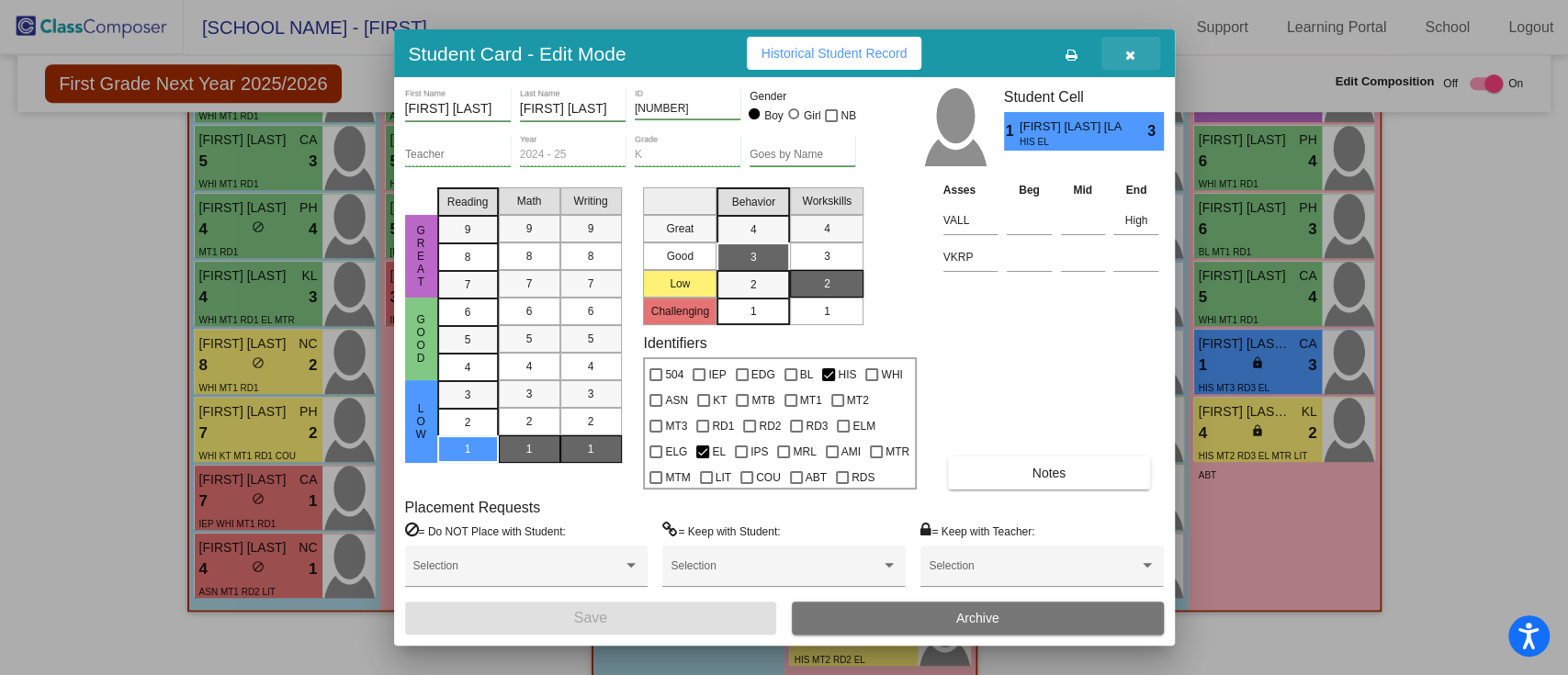 click at bounding box center [1130, 55] 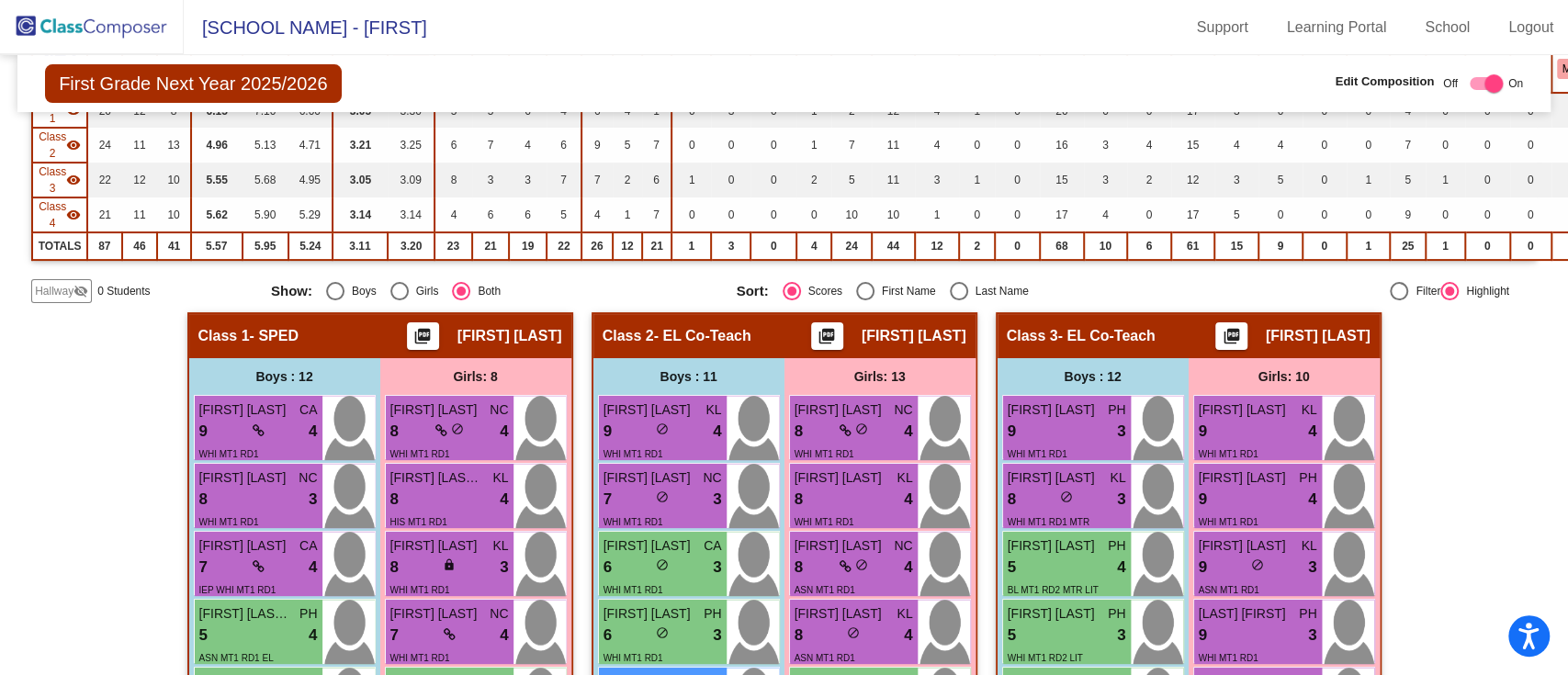 scroll, scrollTop: 244, scrollLeft: 0, axis: vertical 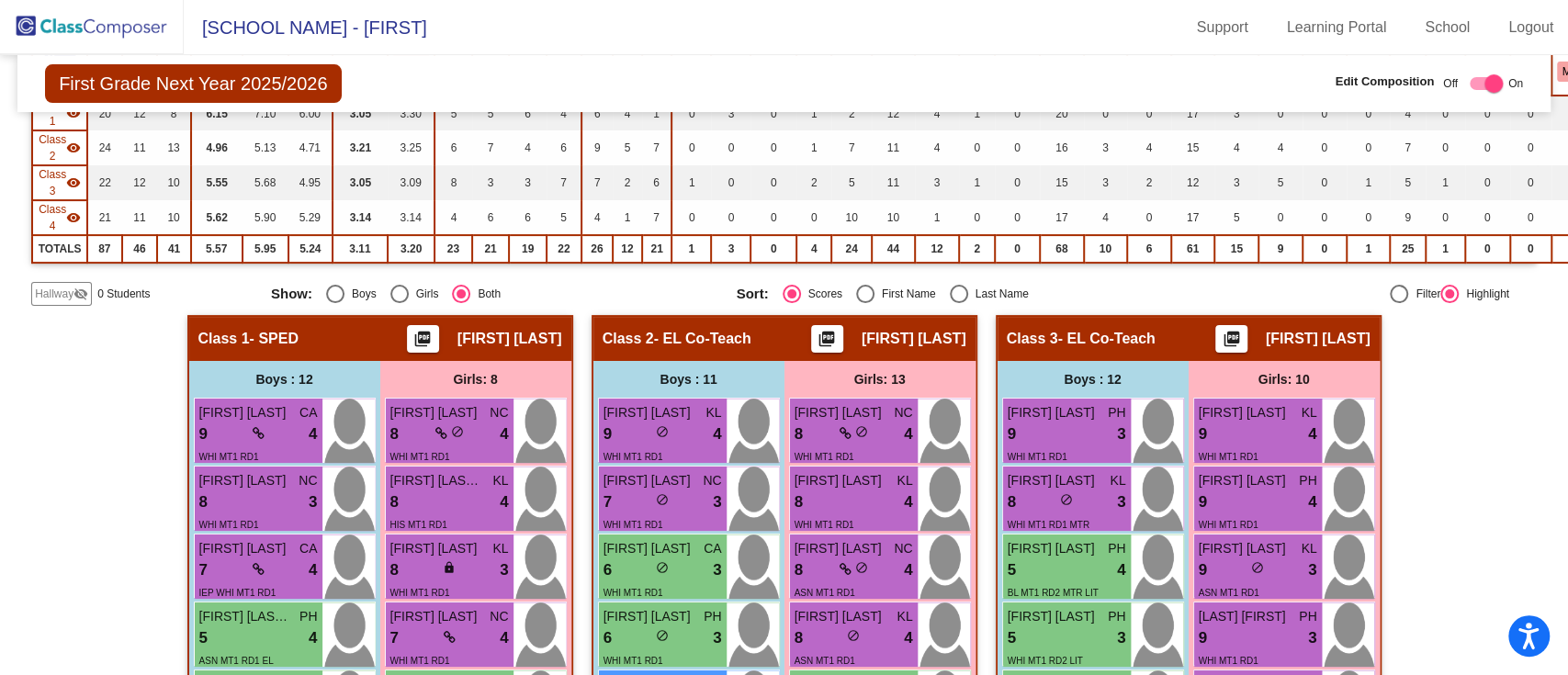 click on "Hallway" 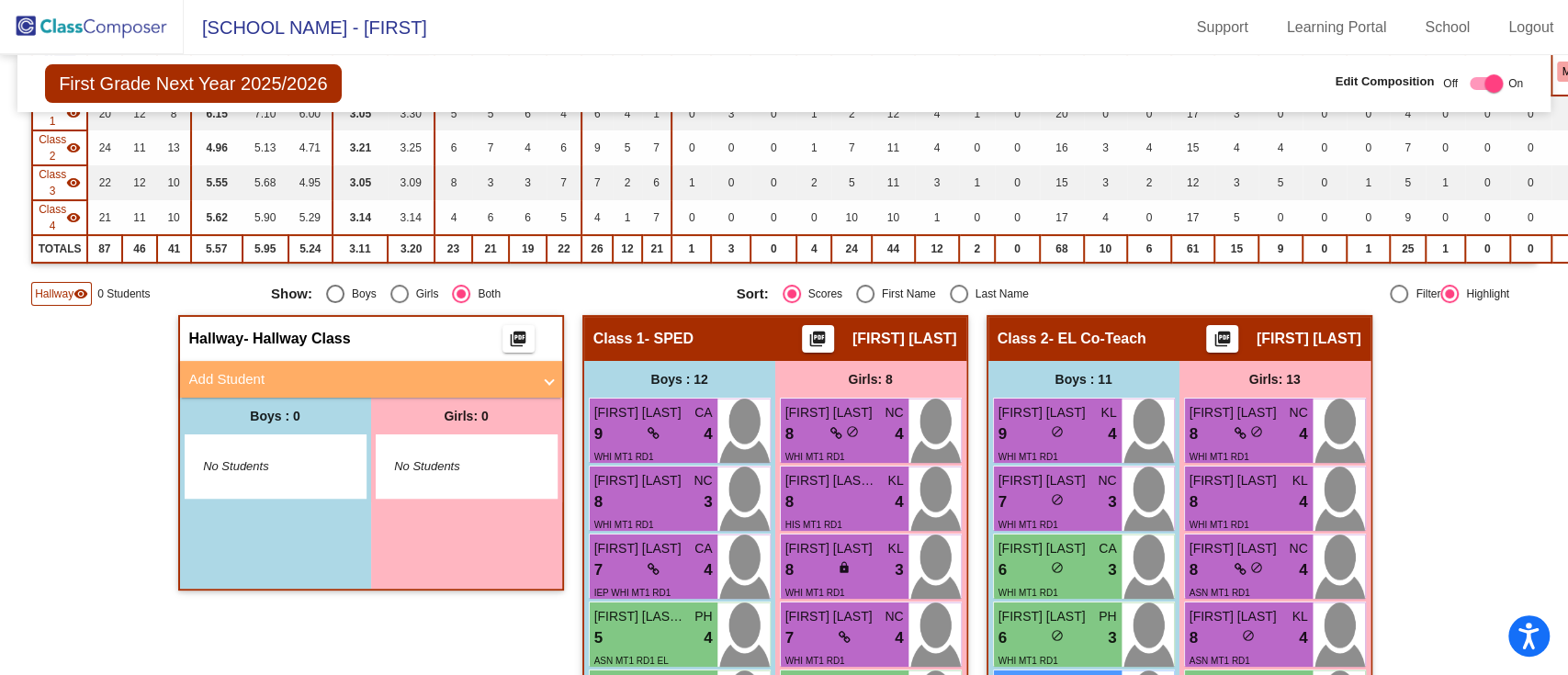 click on "Hallway" 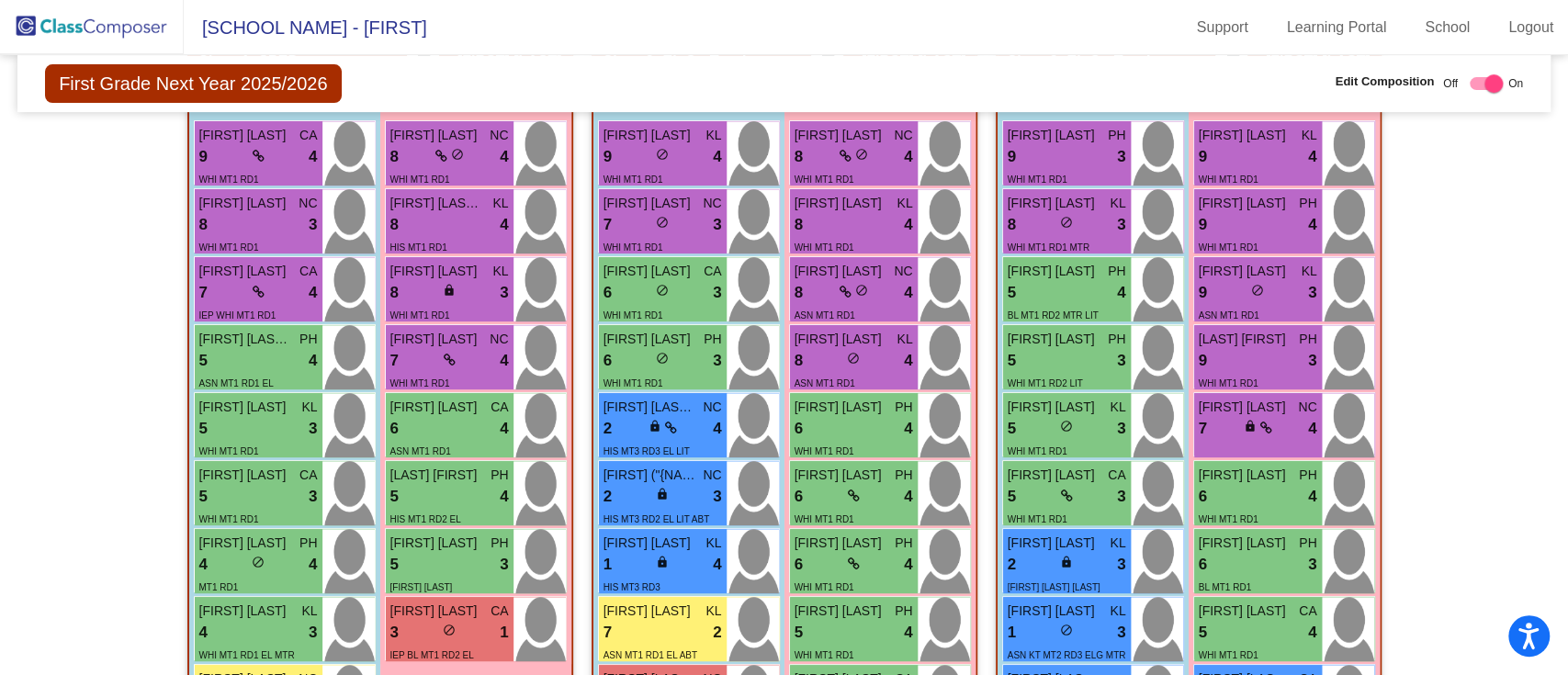 scroll, scrollTop: 521, scrollLeft: 0, axis: vertical 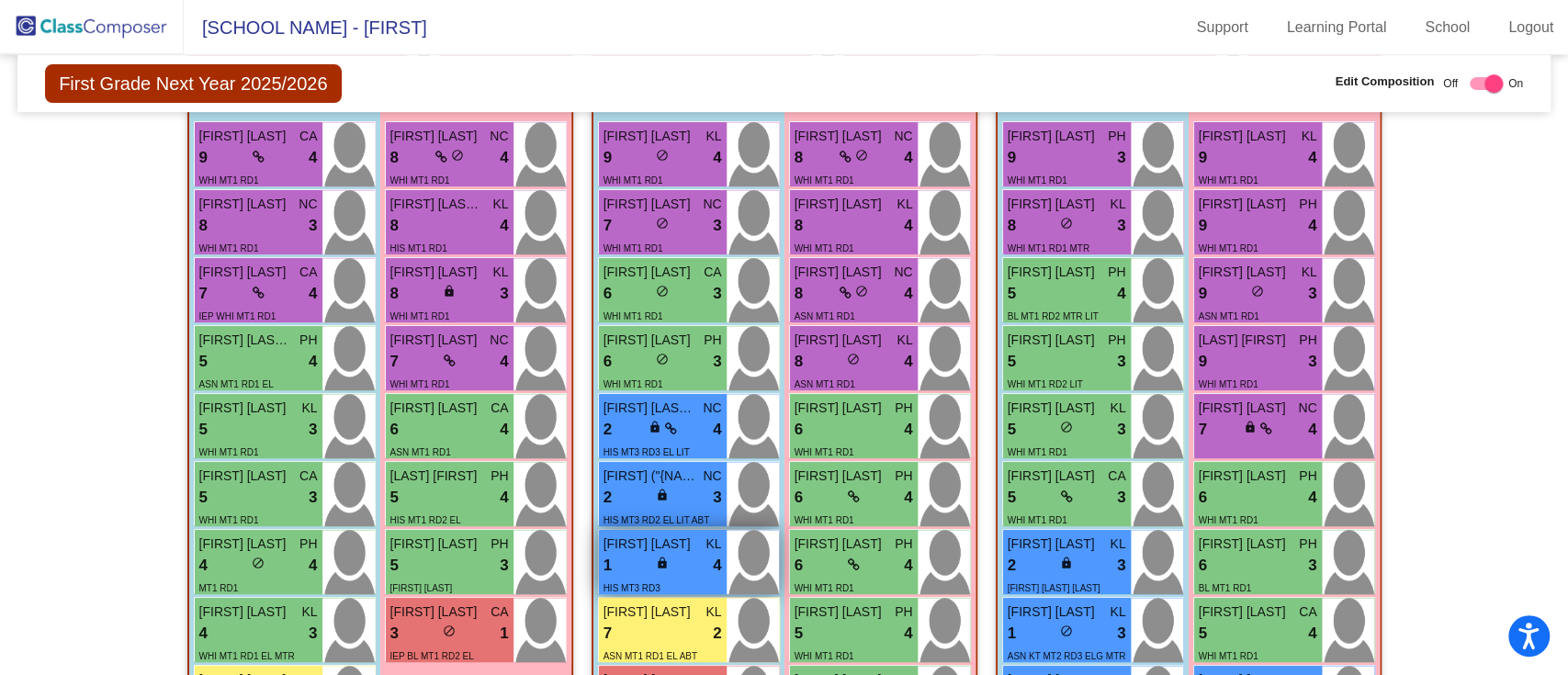 click on "Dilan Hub" at bounding box center [649, 544] 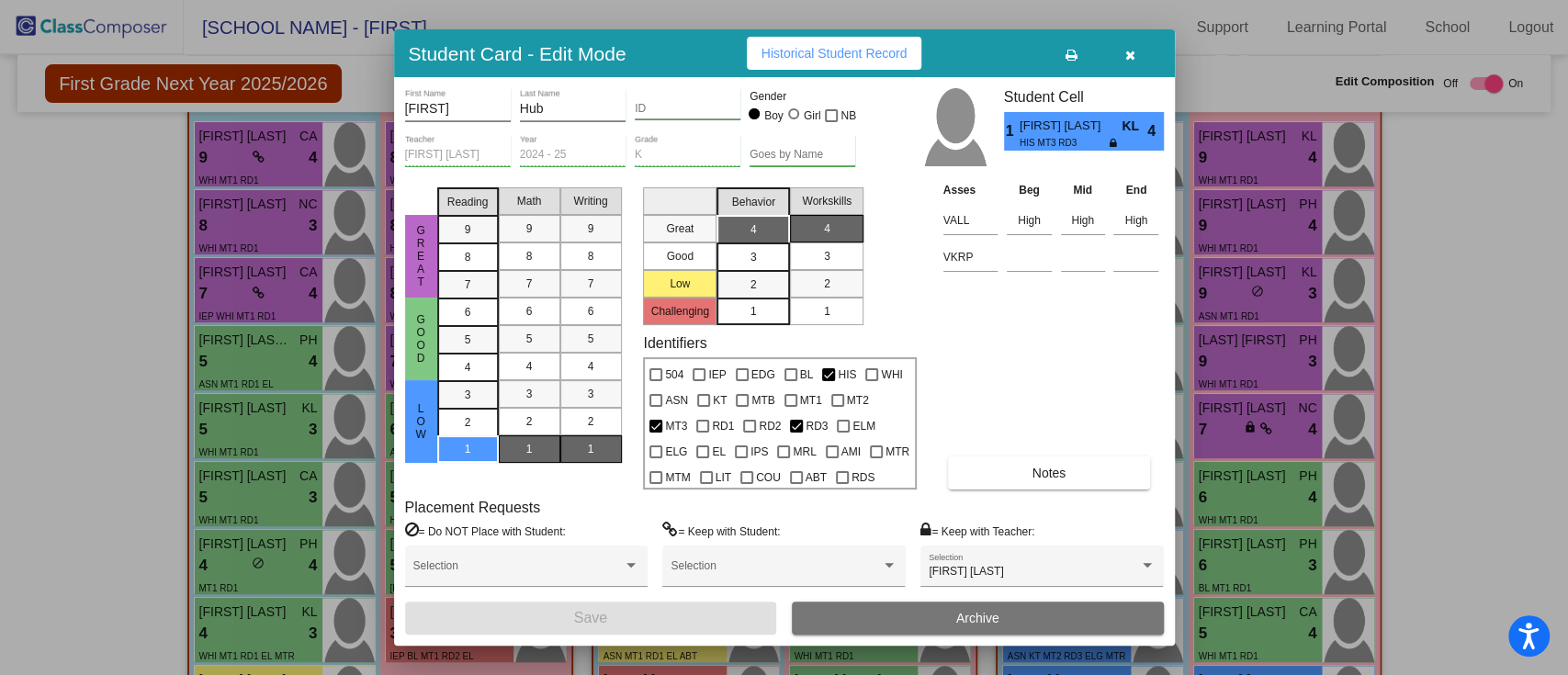click at bounding box center (1131, 53) 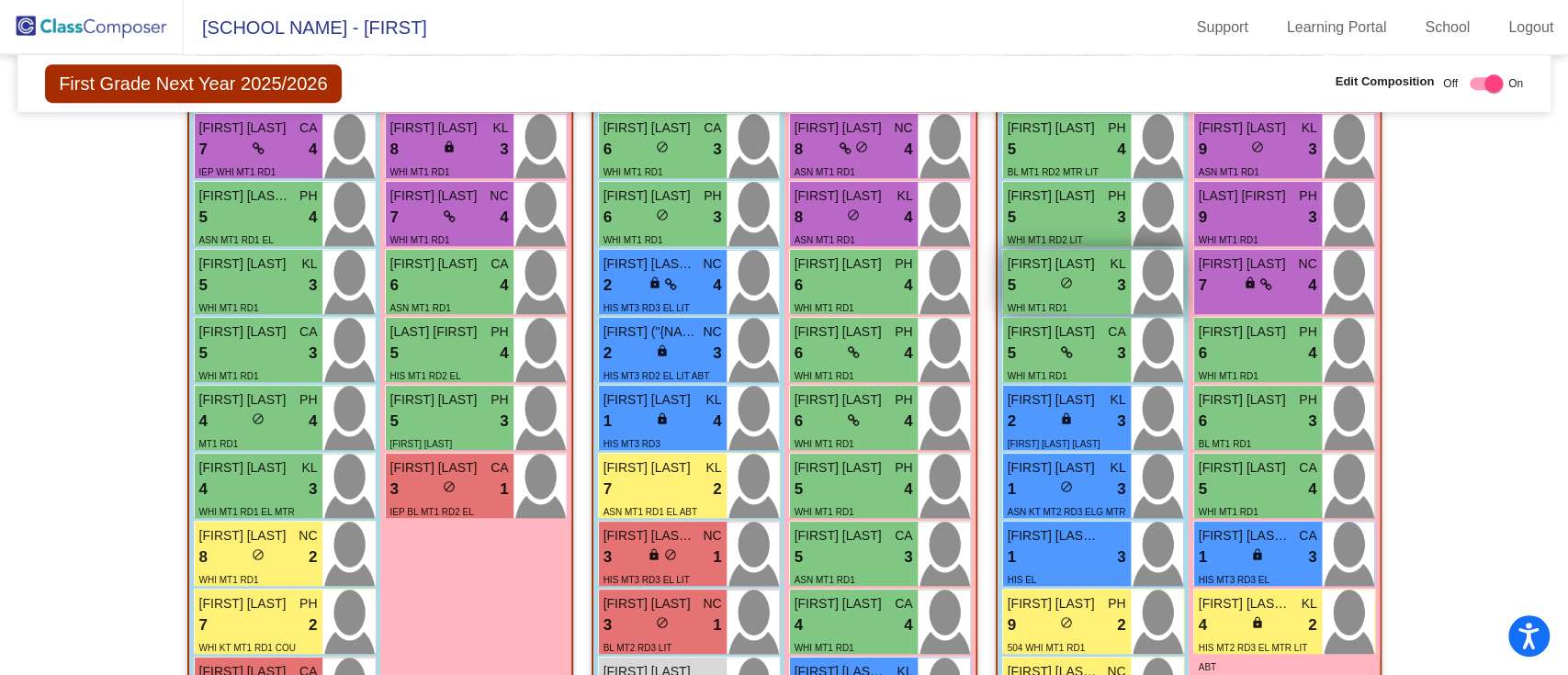 scroll, scrollTop: 765, scrollLeft: 0, axis: vertical 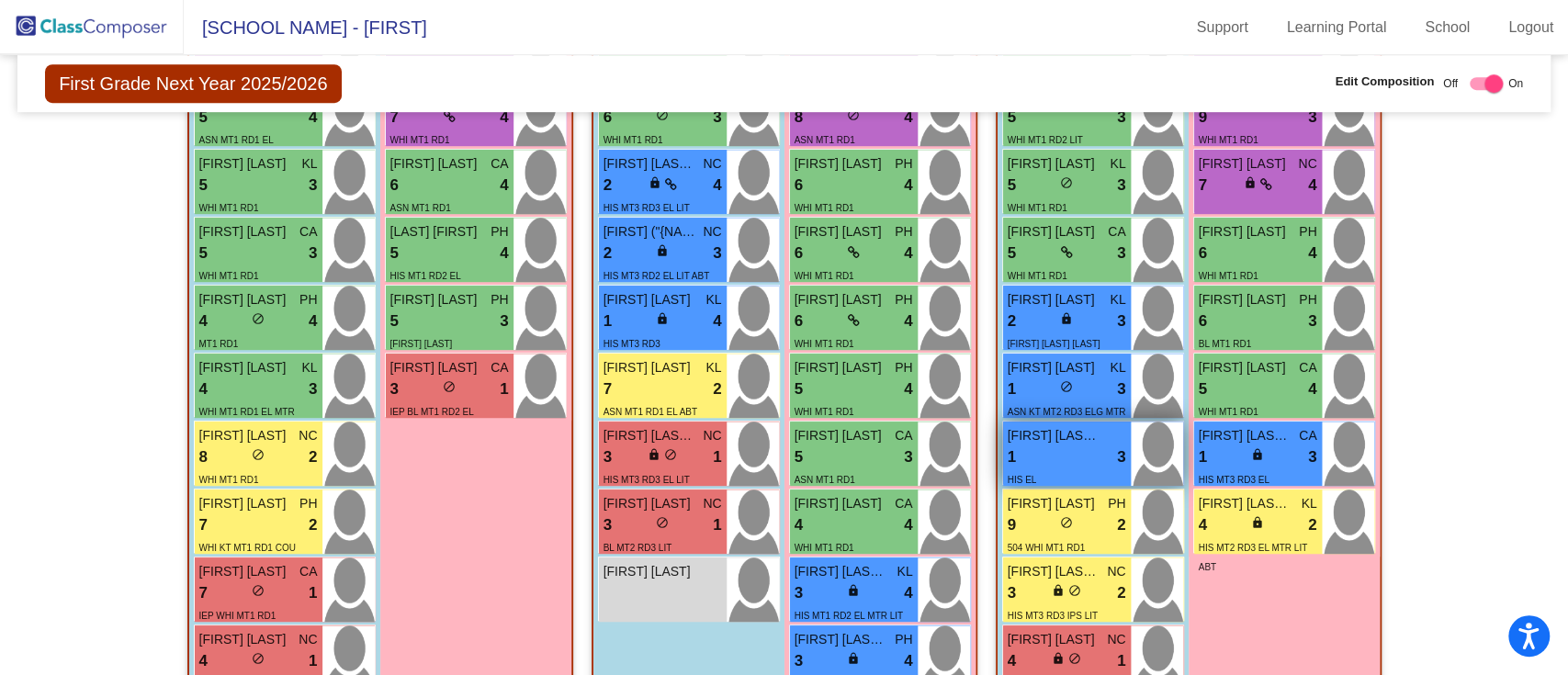 click on "Dilan Aroldo Hub Cabrera" at bounding box center (1054, 435) 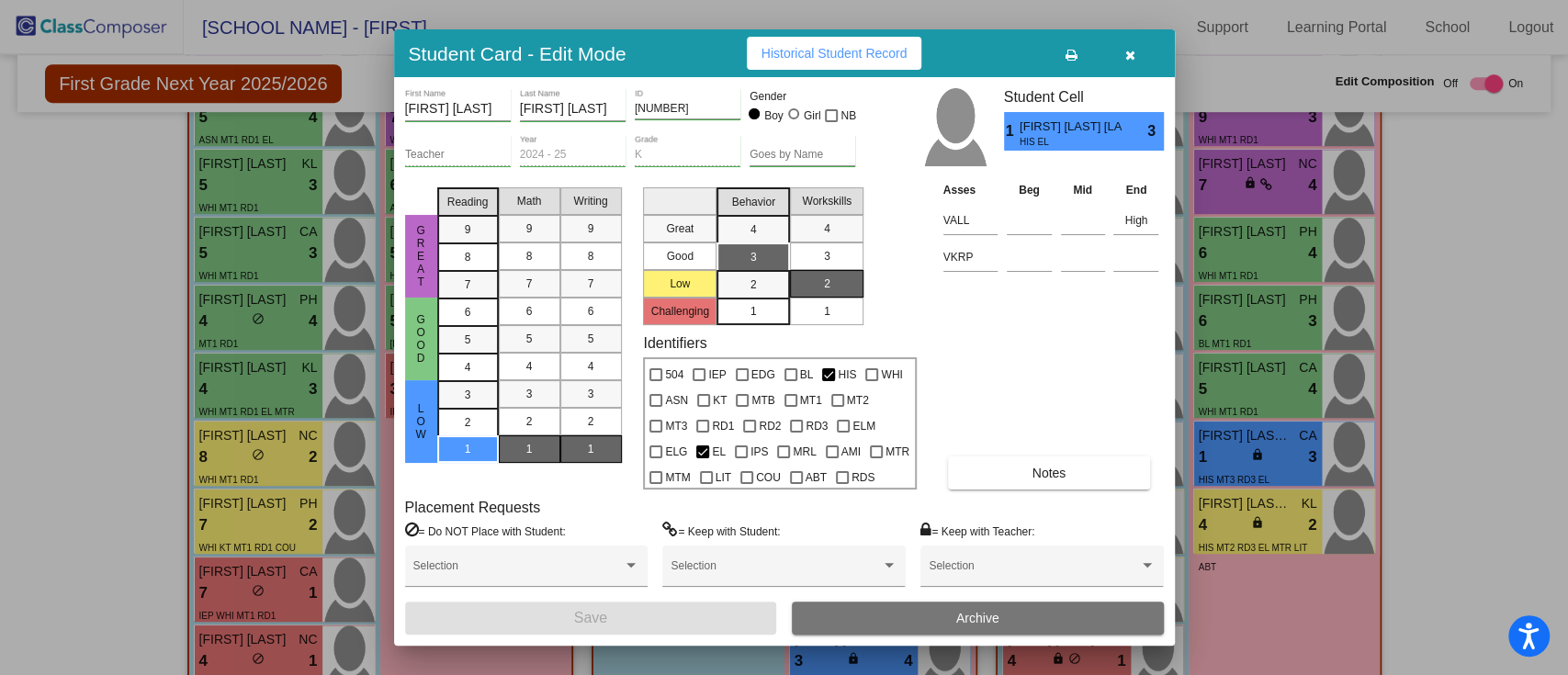 click at bounding box center [1131, 53] 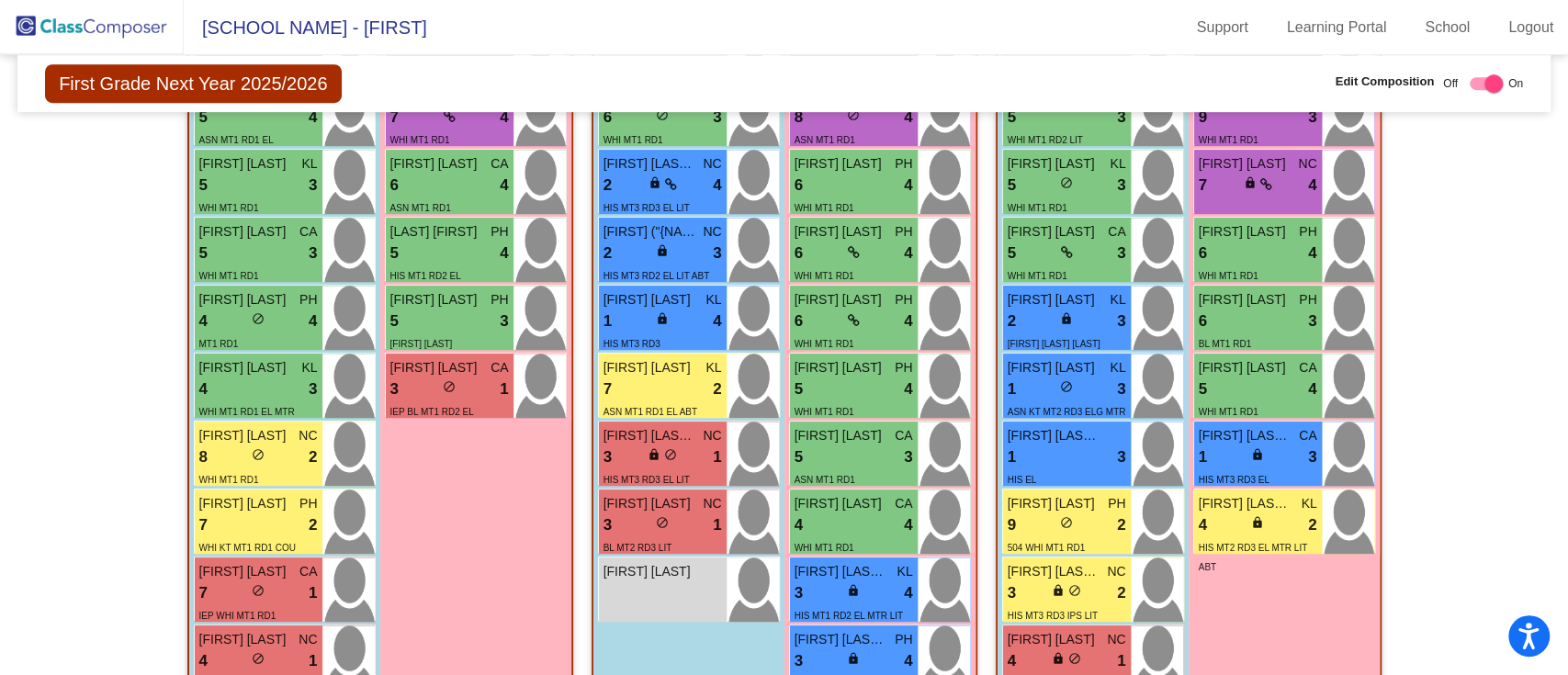 click on "Hallway   - Hallway Class  picture_as_pdf  Add Student  First Name Last Name Student Id  (Recommended)   Boy   Girl   Non Binary Add Close  Boys : 0    No Students   Girls: 0   No Students   Class 1   - SPED  picture_as_pdf Sydney Moore  Add Student  First Name Last Name Student Id  (Recommended)   Boy   Girl   Non Binary Add Close  Boys : 12  Shepard Bohenkamp CA 9 lock do_not_disturb_alt 4 WHI MT1 RD1 Dylan Belli NC 8 lock do_not_disturb_alt 3 WHI MT1 RD1 William Turner CA 7 lock do_not_disturb_alt 4 IEP WHI MT1 RD1 Jasraaj Singh Mand PH 5 lock do_not_disturb_alt 4 ASN MT1 RD1 EL Aiden Davison KL 5 lock do_not_disturb_alt 3 WHI MT1 RD1 Brooks Giffin CA 5 lock do_not_disturb_alt 3 WHI MT1 RD1 Ben Hogan PH 4 lock do_not_disturb_alt 4 MT1 RD1 Oliver Roethlein KL 4 lock do_not_disturb_alt 3 WHI MT1 RD1 EL MTR Carter May NC 8 lock do_not_disturb_alt 2 WHI MT1 RD1 Brady Mottram PH 7 lock do_not_disturb_alt 2 WHI KT MT1 RD1 COU Theodore Bell CA 7 lock do_not_disturb_alt 1 IEP WHI MT1 RD1 Isaac Ali NC 4 lock" 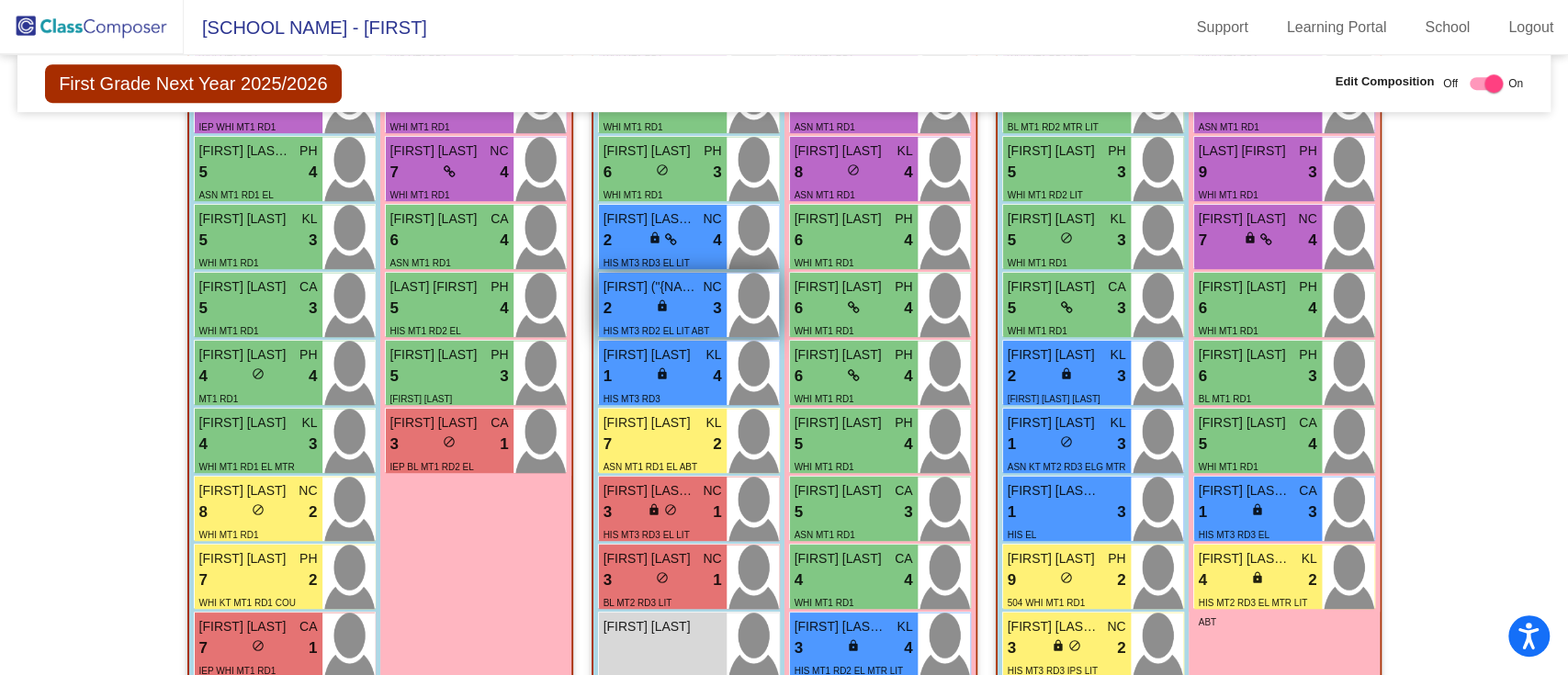 scroll, scrollTop: 765, scrollLeft: 0, axis: vertical 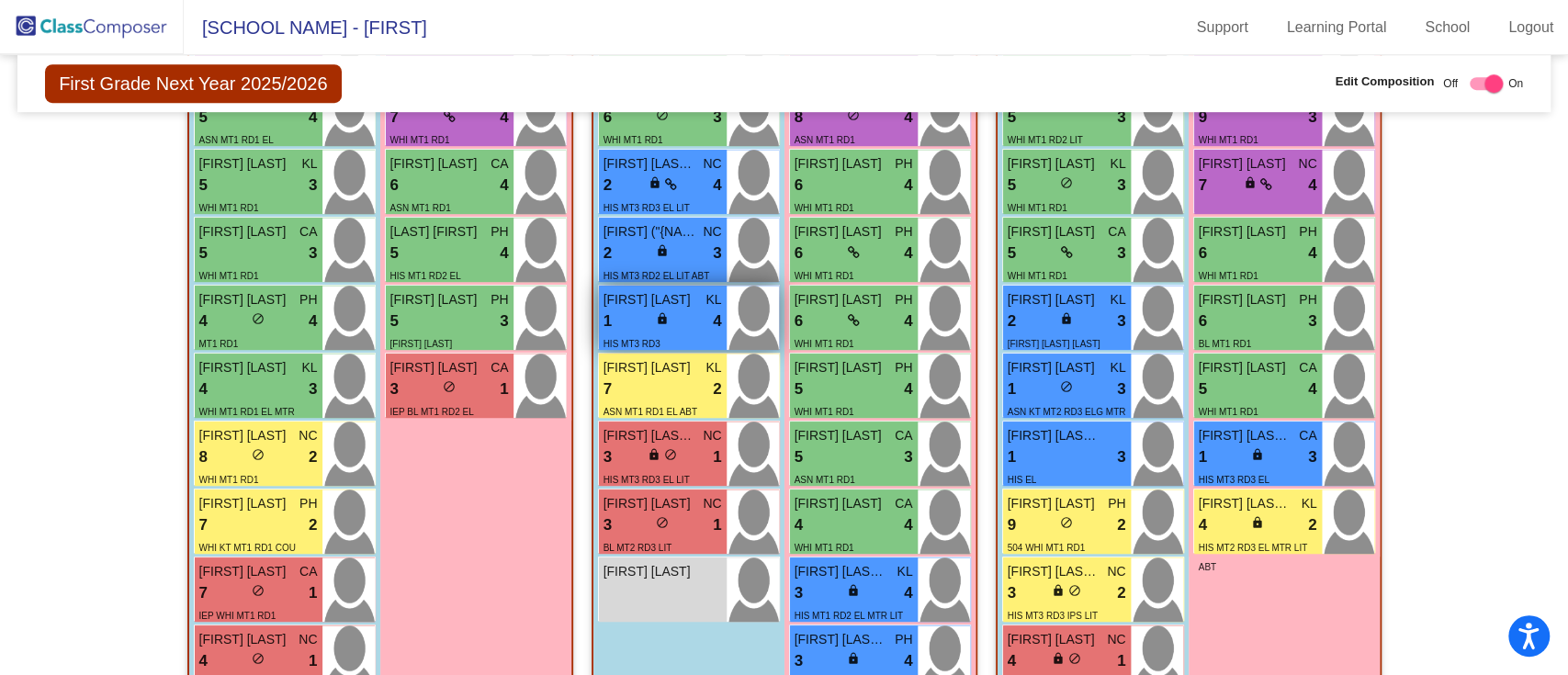 click on "lock" at bounding box center [662, 319] 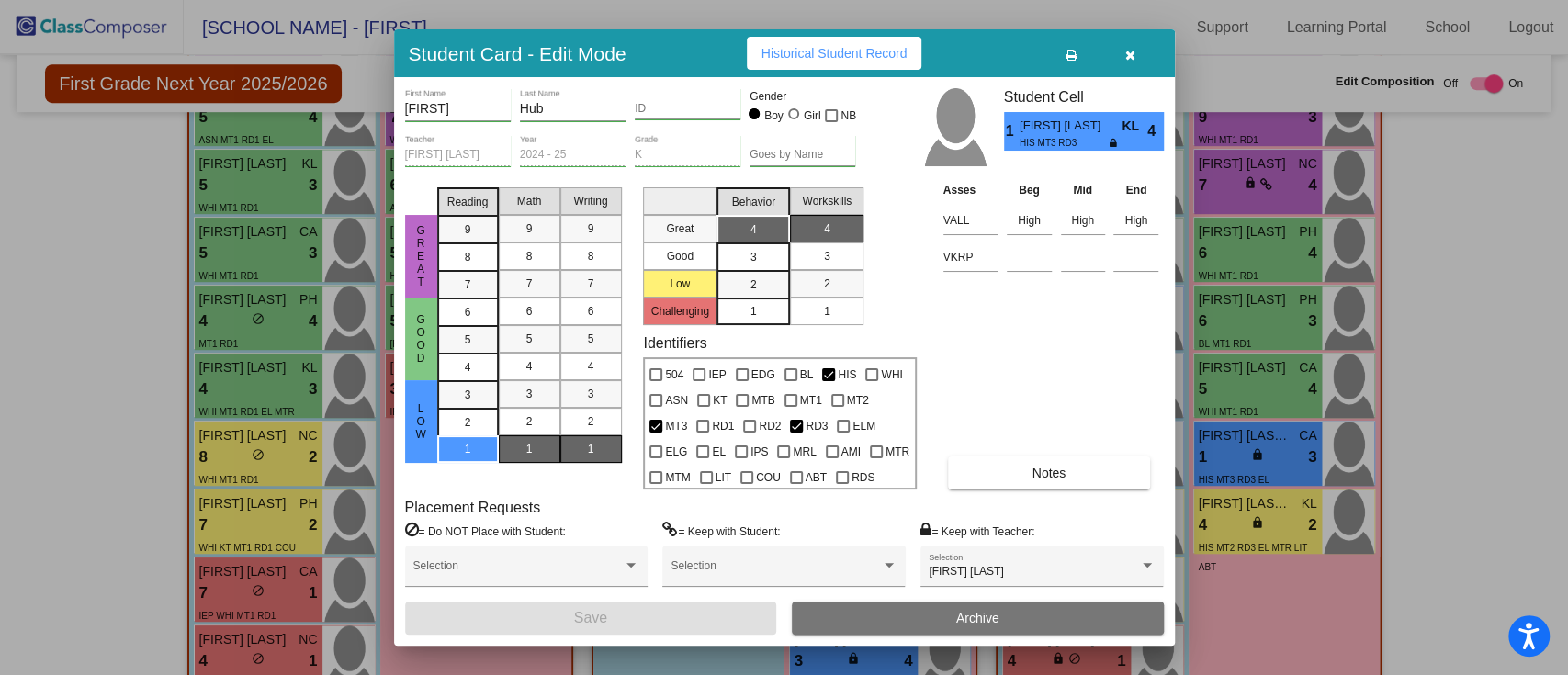 click at bounding box center [1131, 53] 